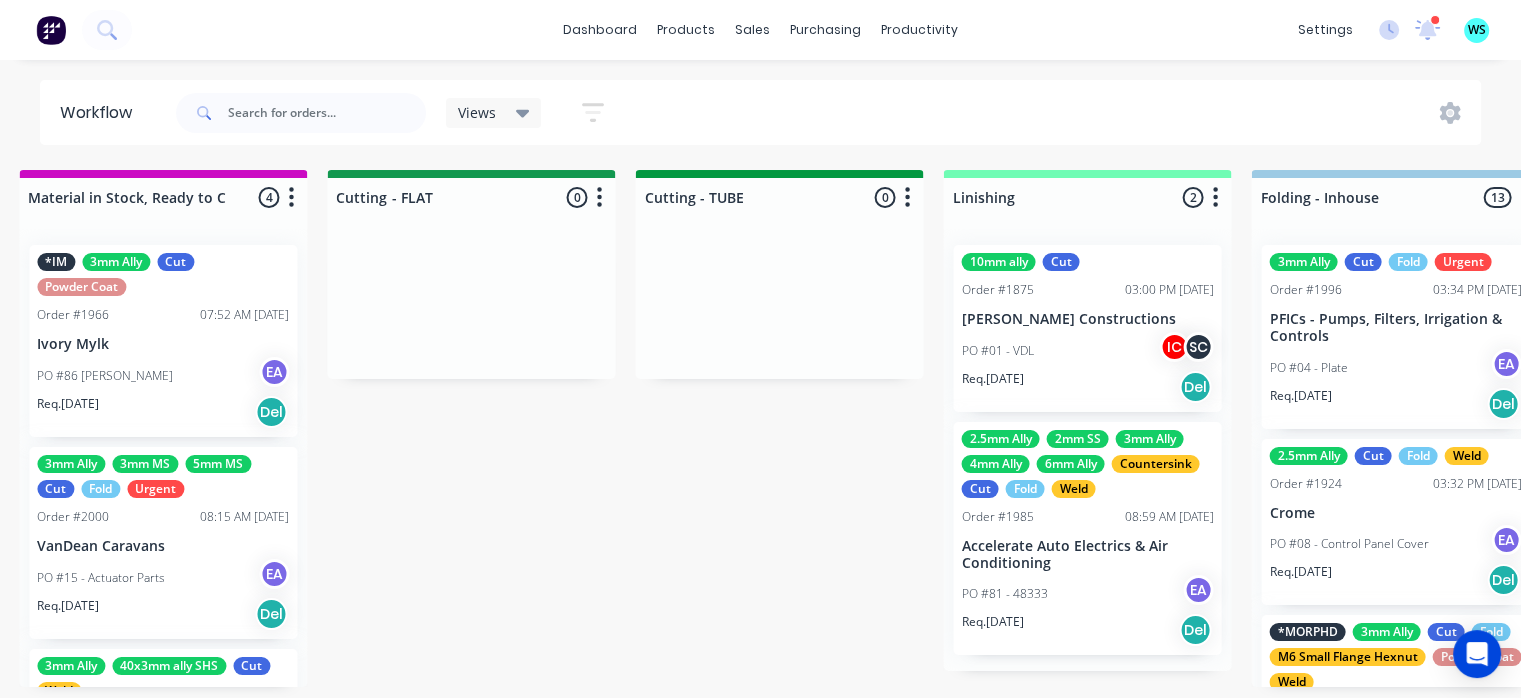 scroll, scrollTop: 4, scrollLeft: 3412, axis: both 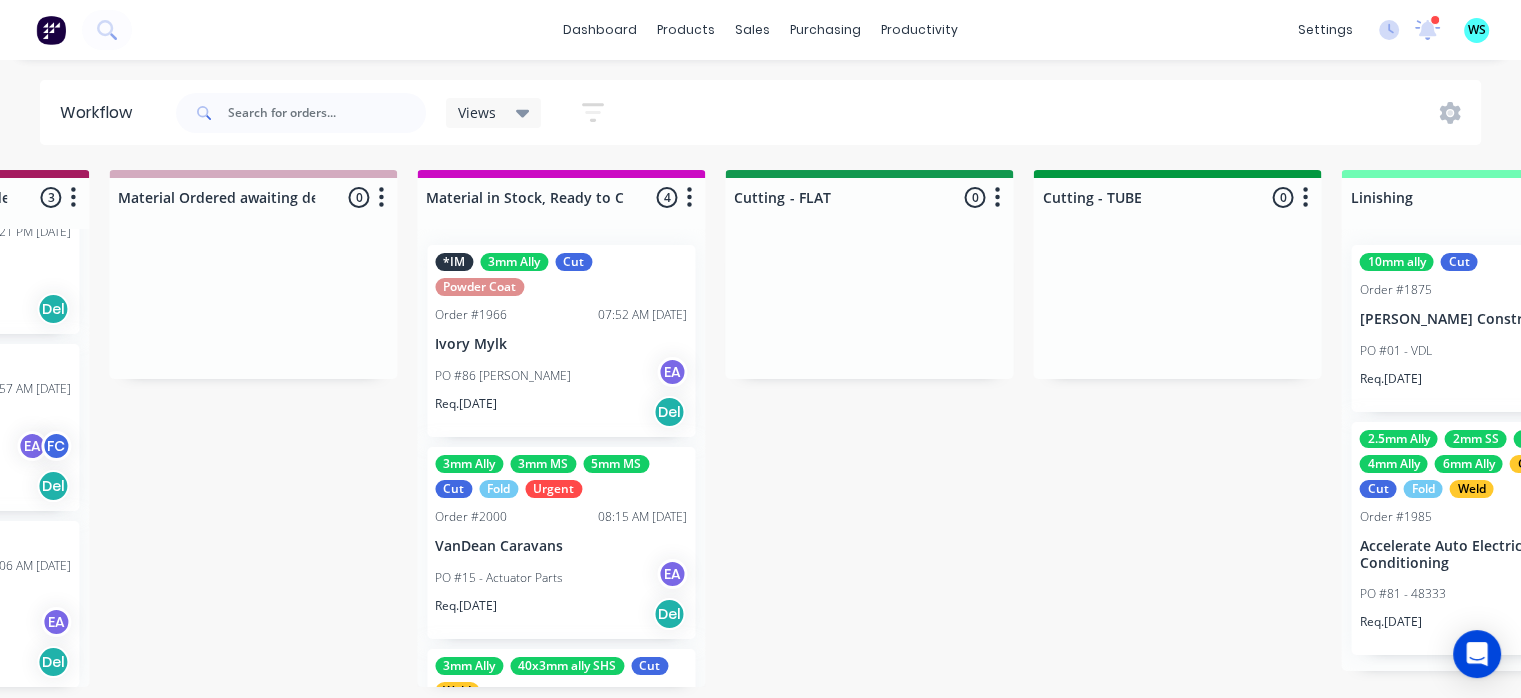 click on "PO #15 - Actuator Parts
EA" at bounding box center (561, 578) 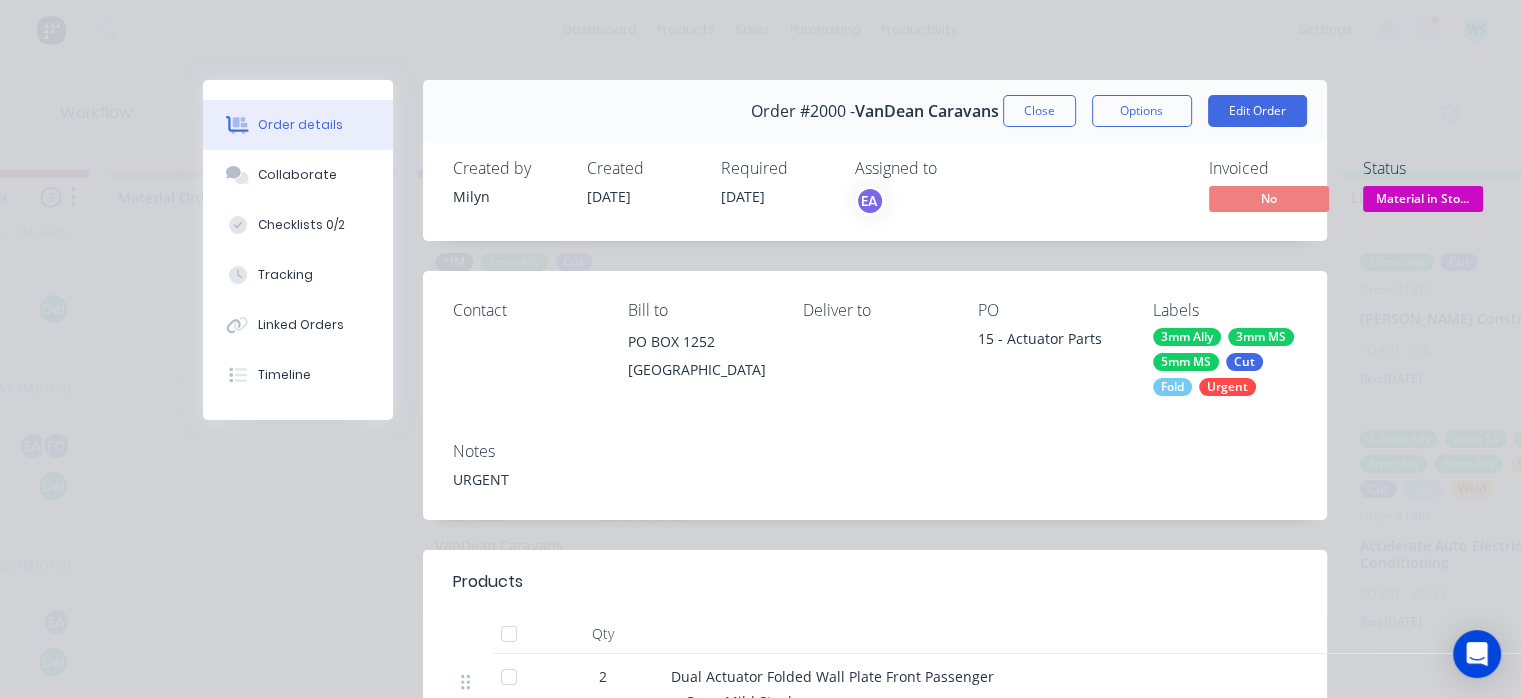 click on "Notes URGENT" at bounding box center [875, 473] 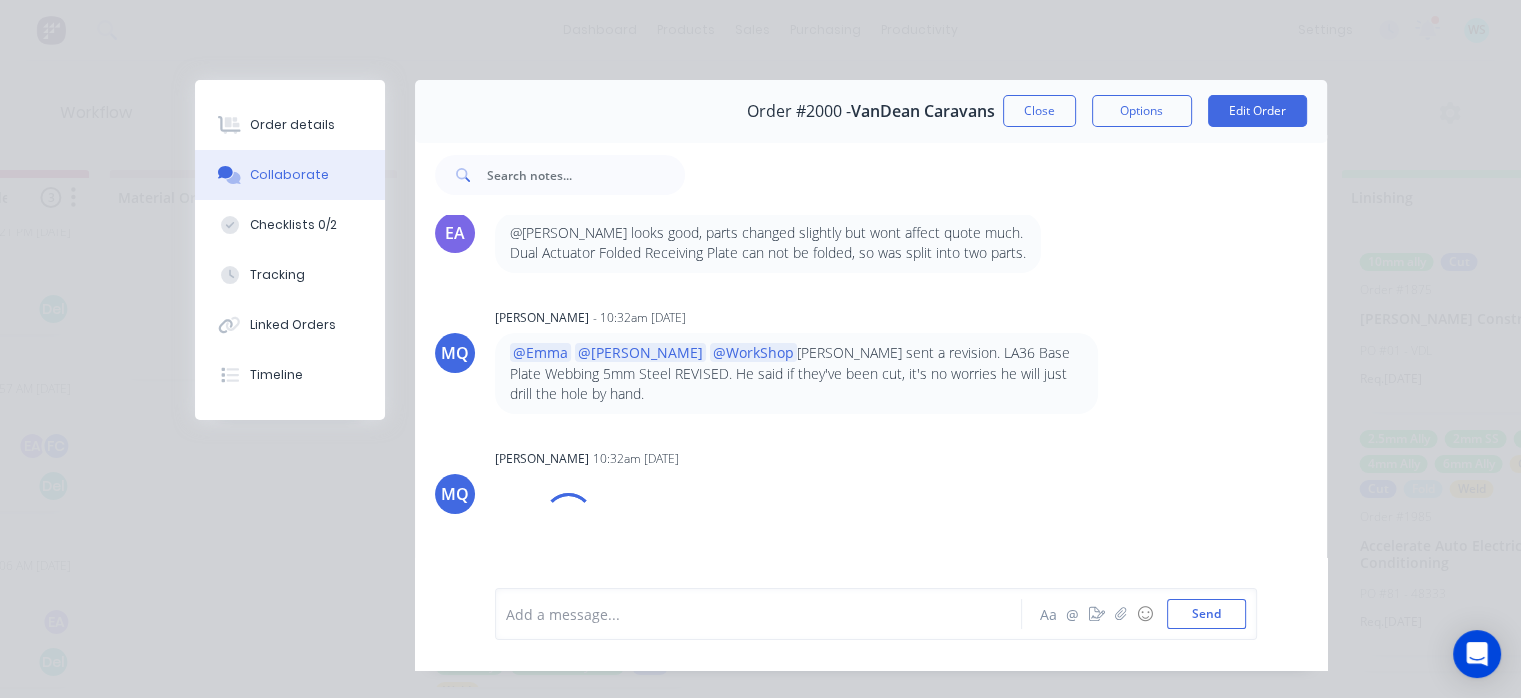 scroll, scrollTop: 1000, scrollLeft: 0, axis: vertical 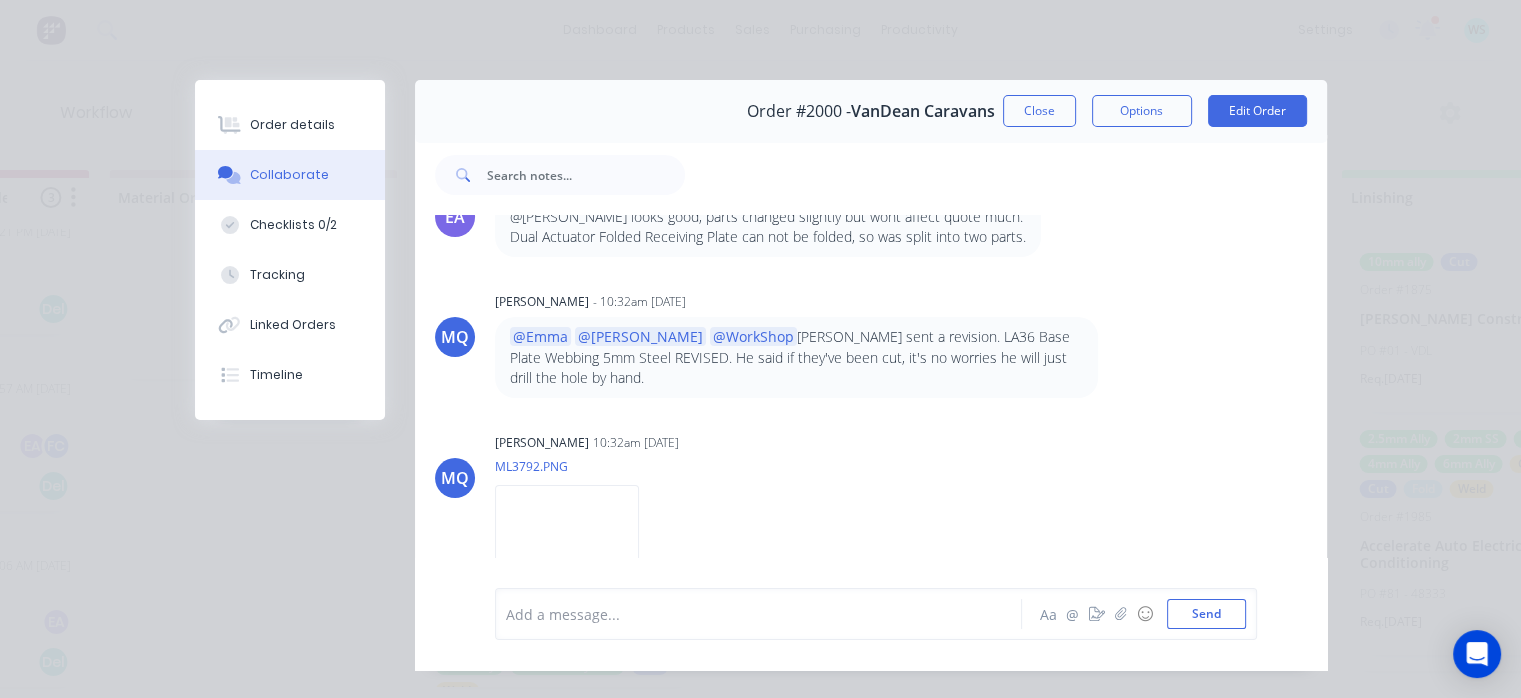 click on "MQ Milyn Quinones 10:32am 28/07/25 ML3792.PNG Download" at bounding box center (871, 518) 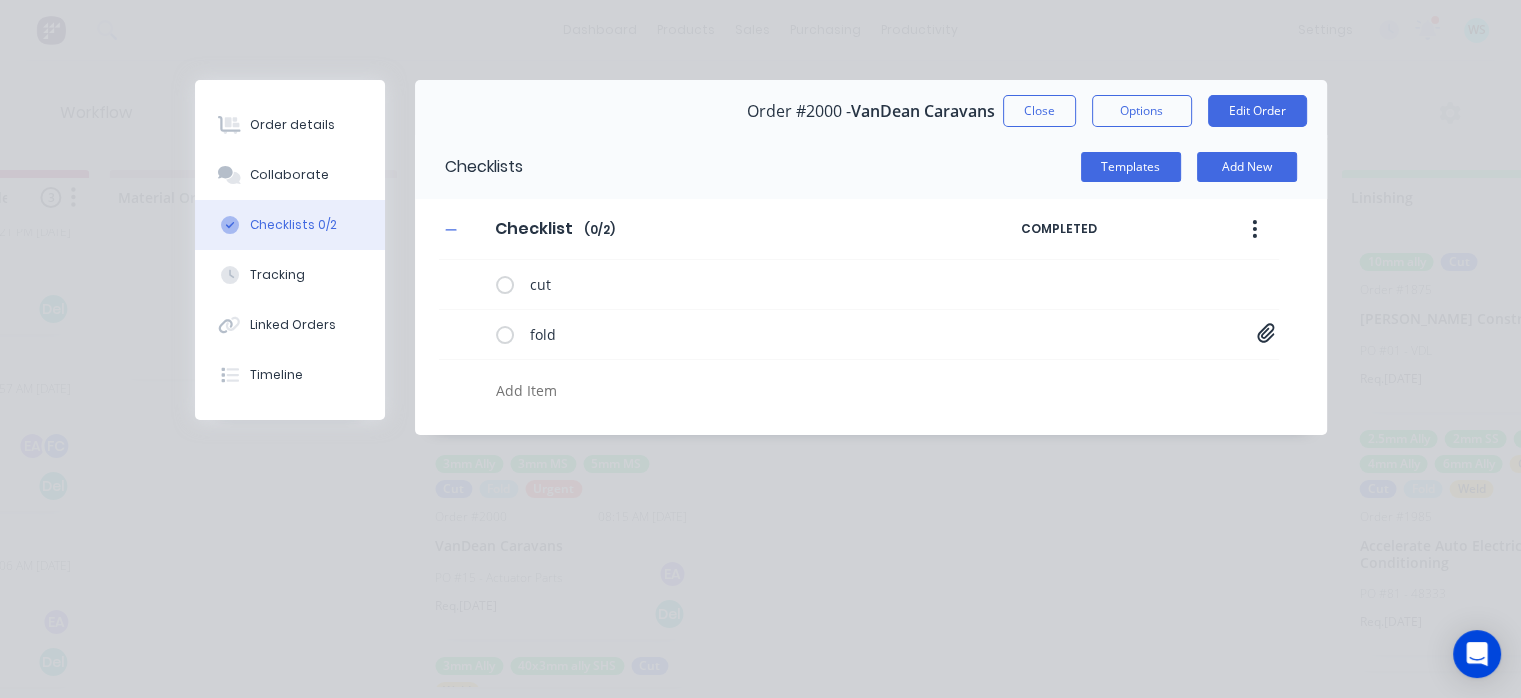 click 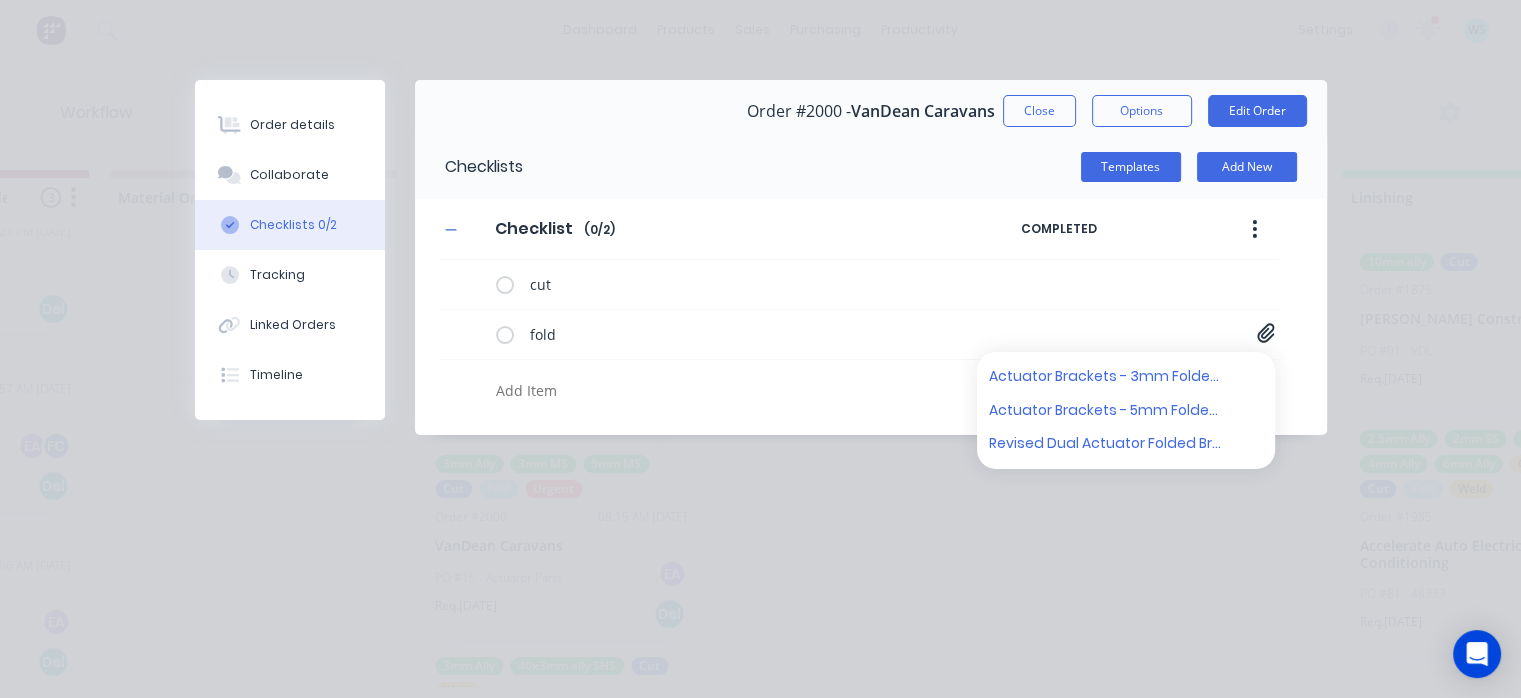 click on "Order details" at bounding box center (292, 125) 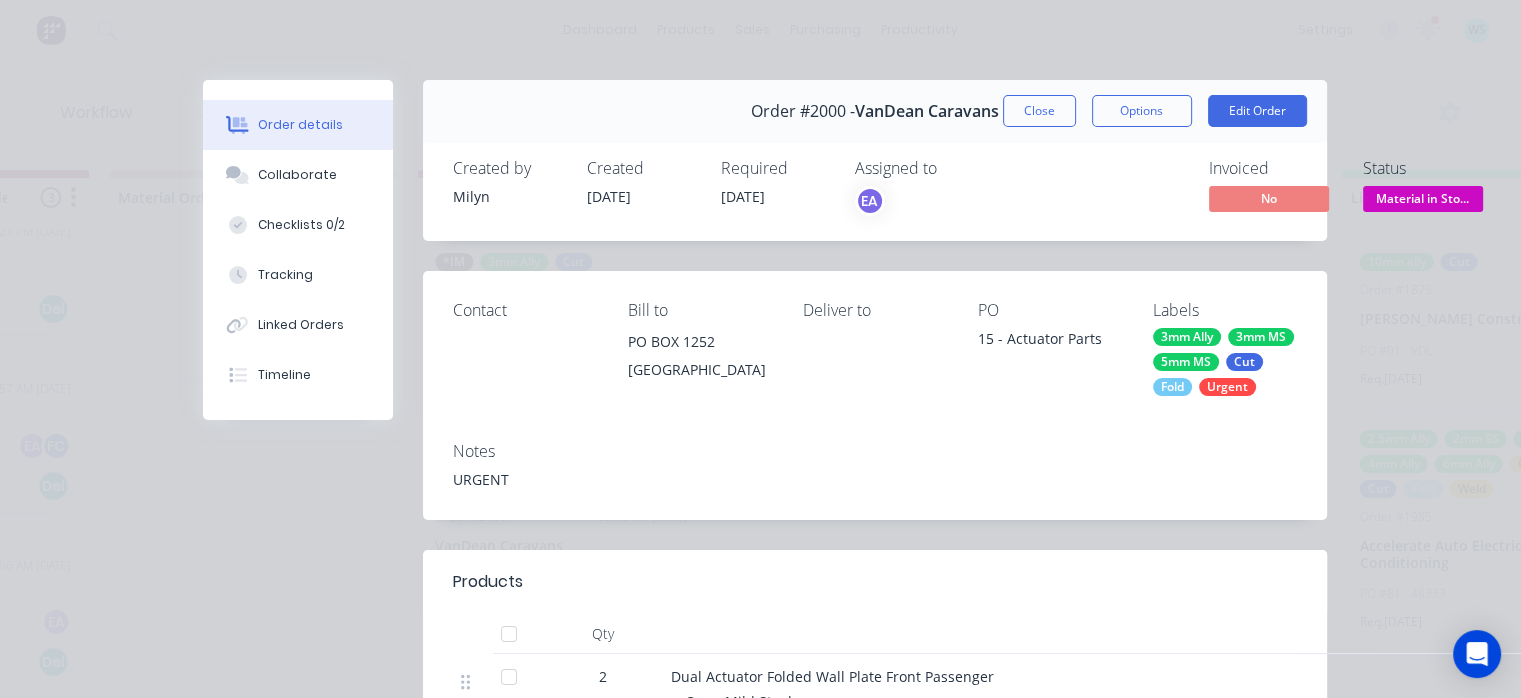 click on "Material in Sto..." at bounding box center (1423, 198) 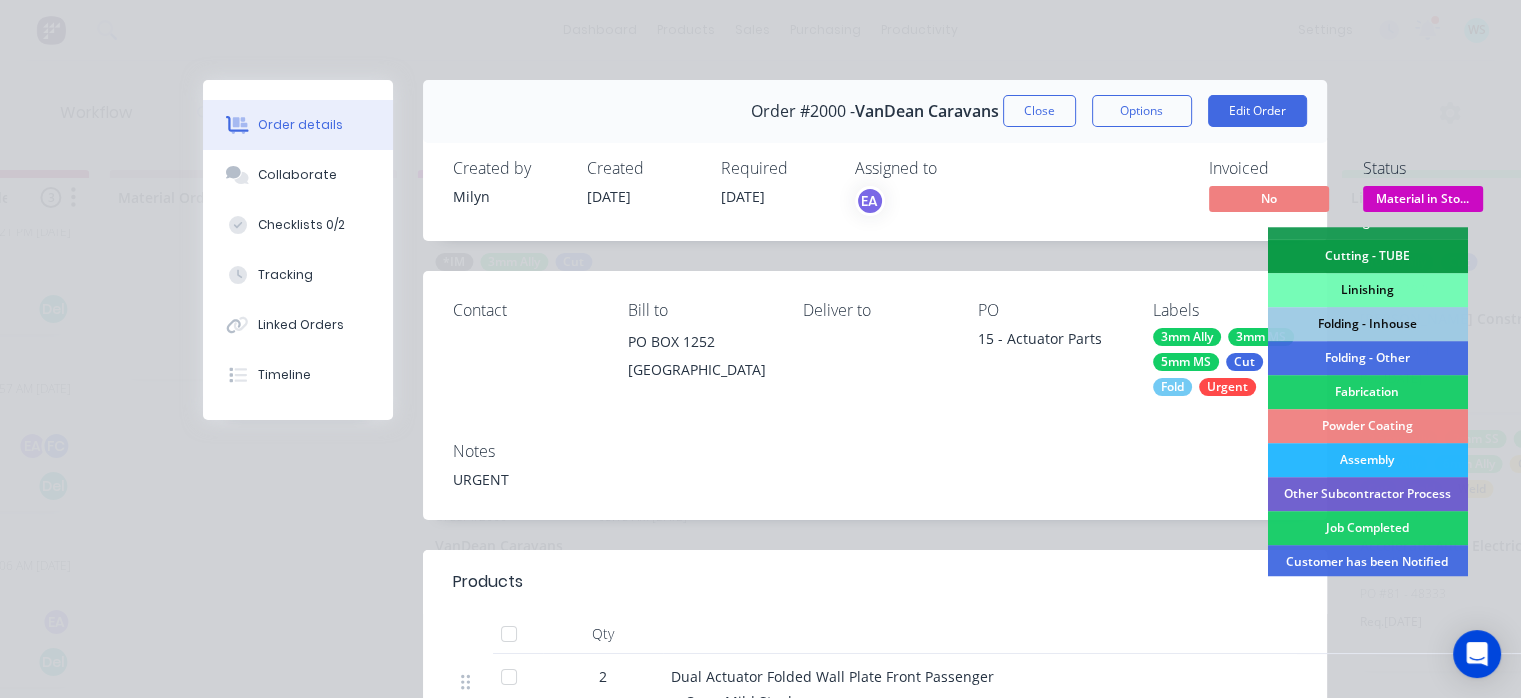 scroll, scrollTop: 500, scrollLeft: 0, axis: vertical 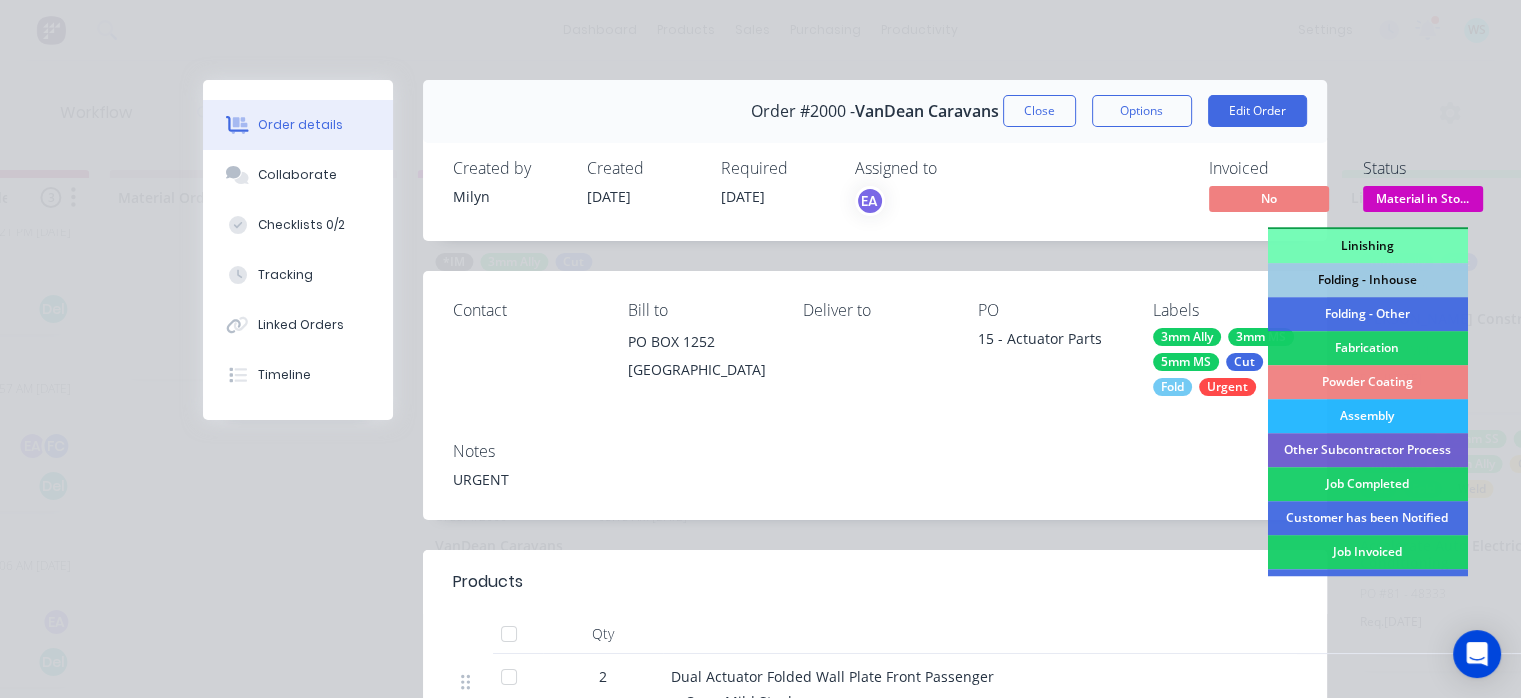 click on "Folding - Inhouse" at bounding box center (1367, 280) 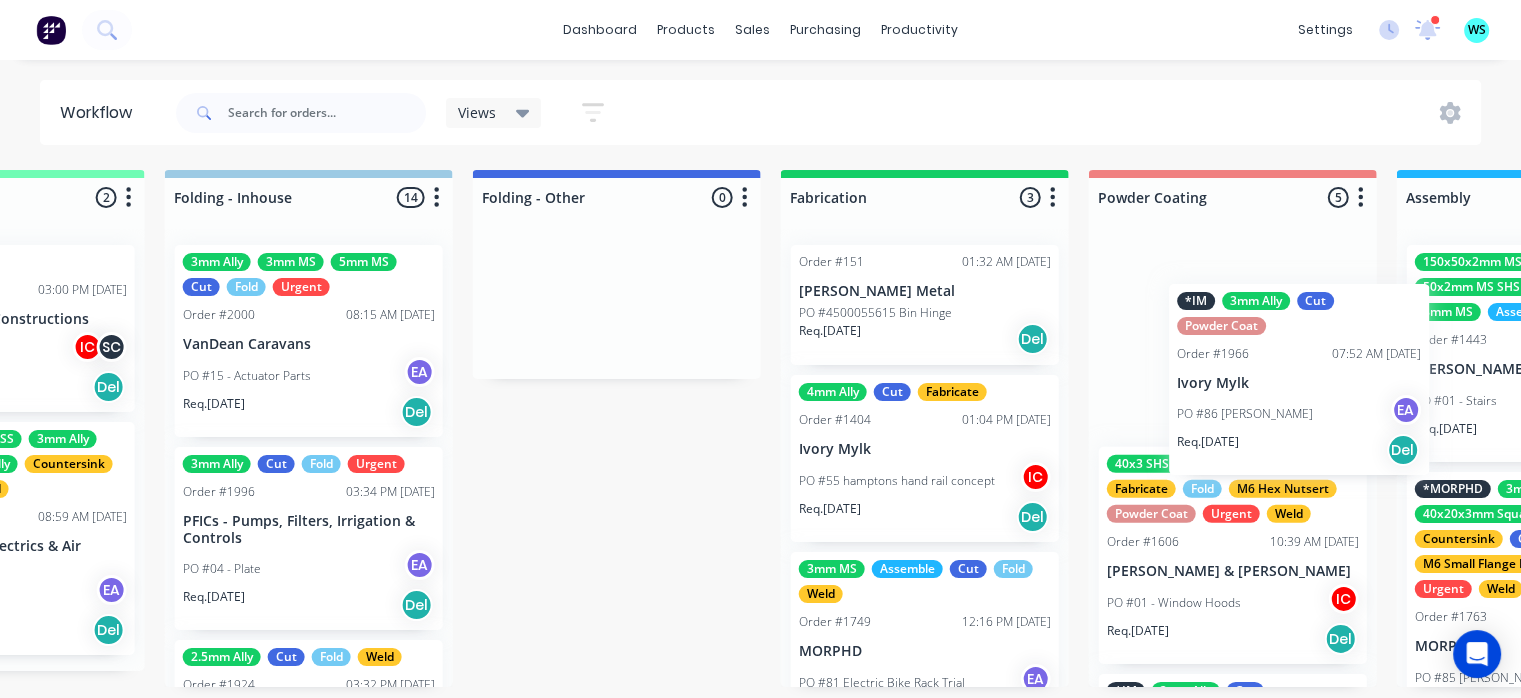 drag, startPoint x: 607, startPoint y: 325, endPoint x: 1259, endPoint y: 351, distance: 652.5182 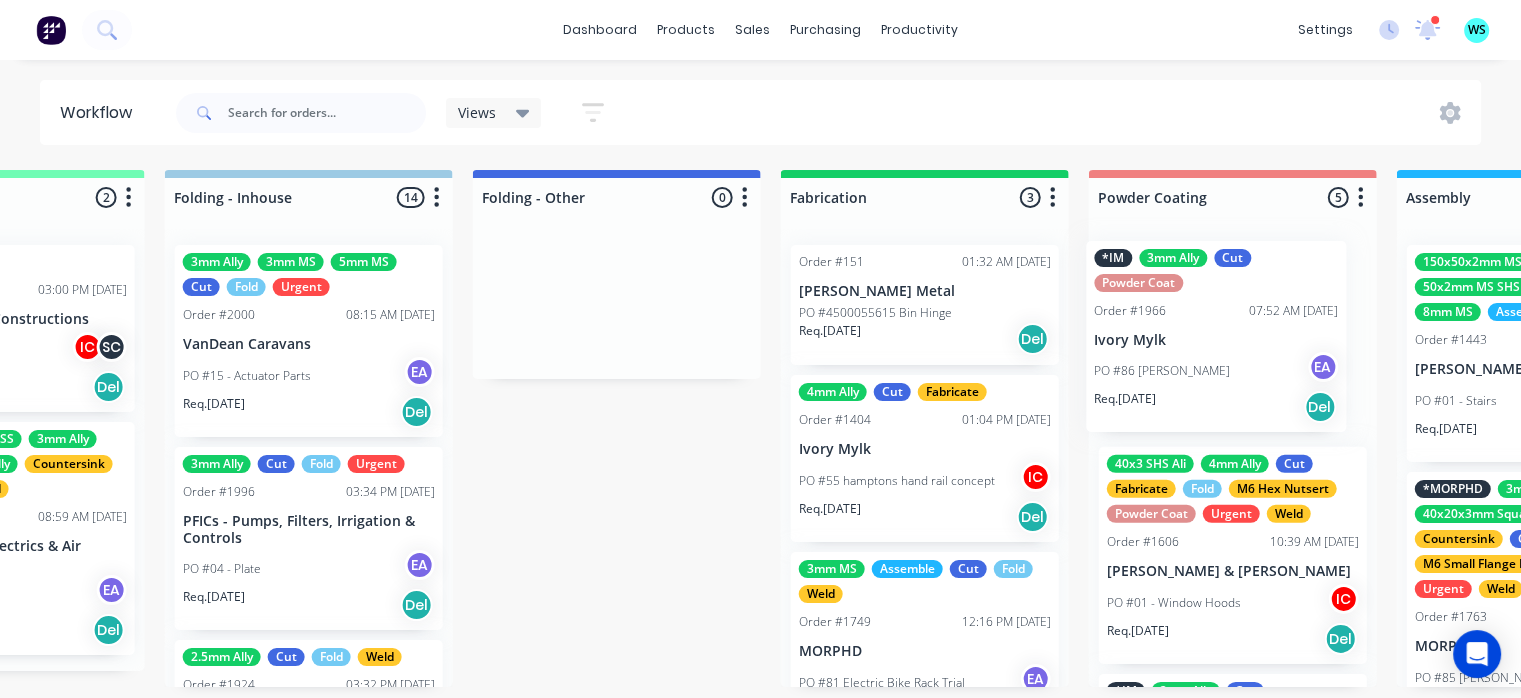 scroll, scrollTop: 4, scrollLeft: 4511, axis: both 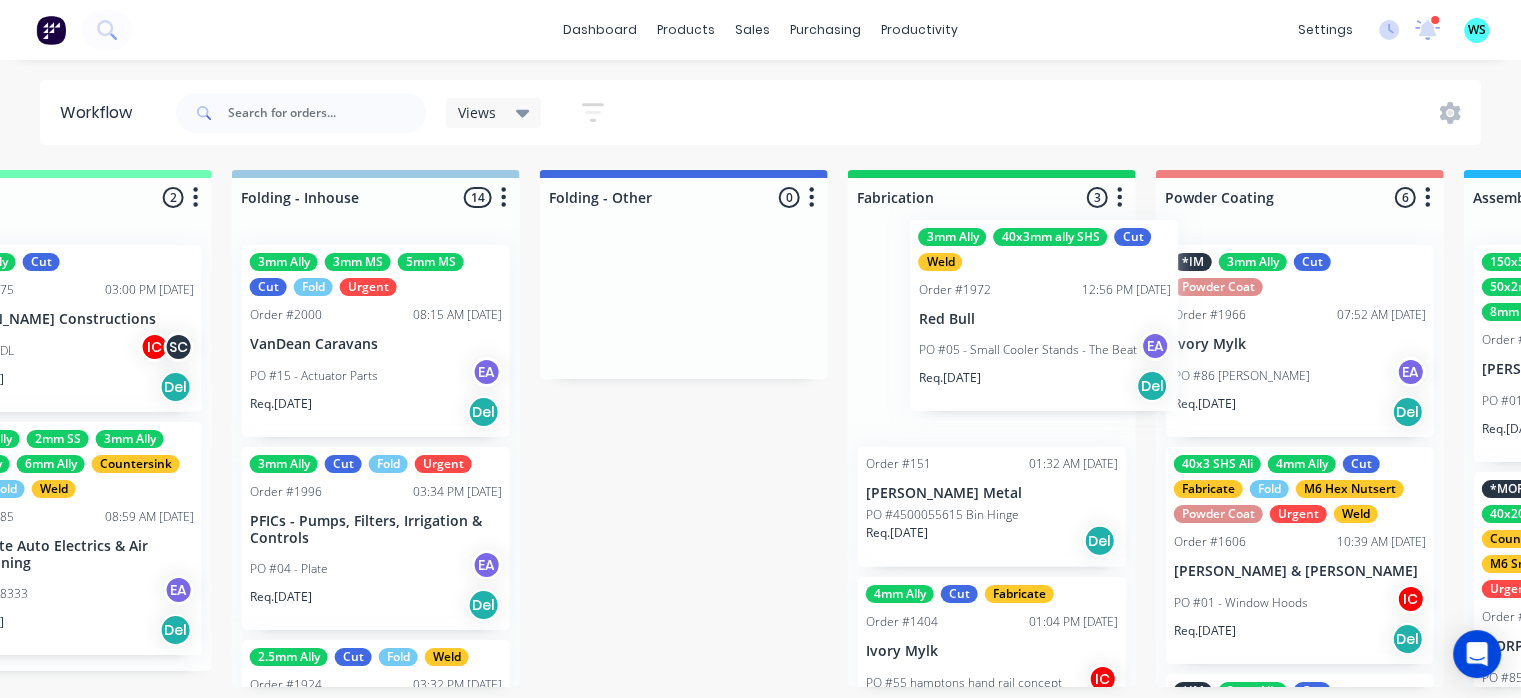 drag, startPoint x: 963, startPoint y: 365, endPoint x: 986, endPoint y: 331, distance: 41.04875 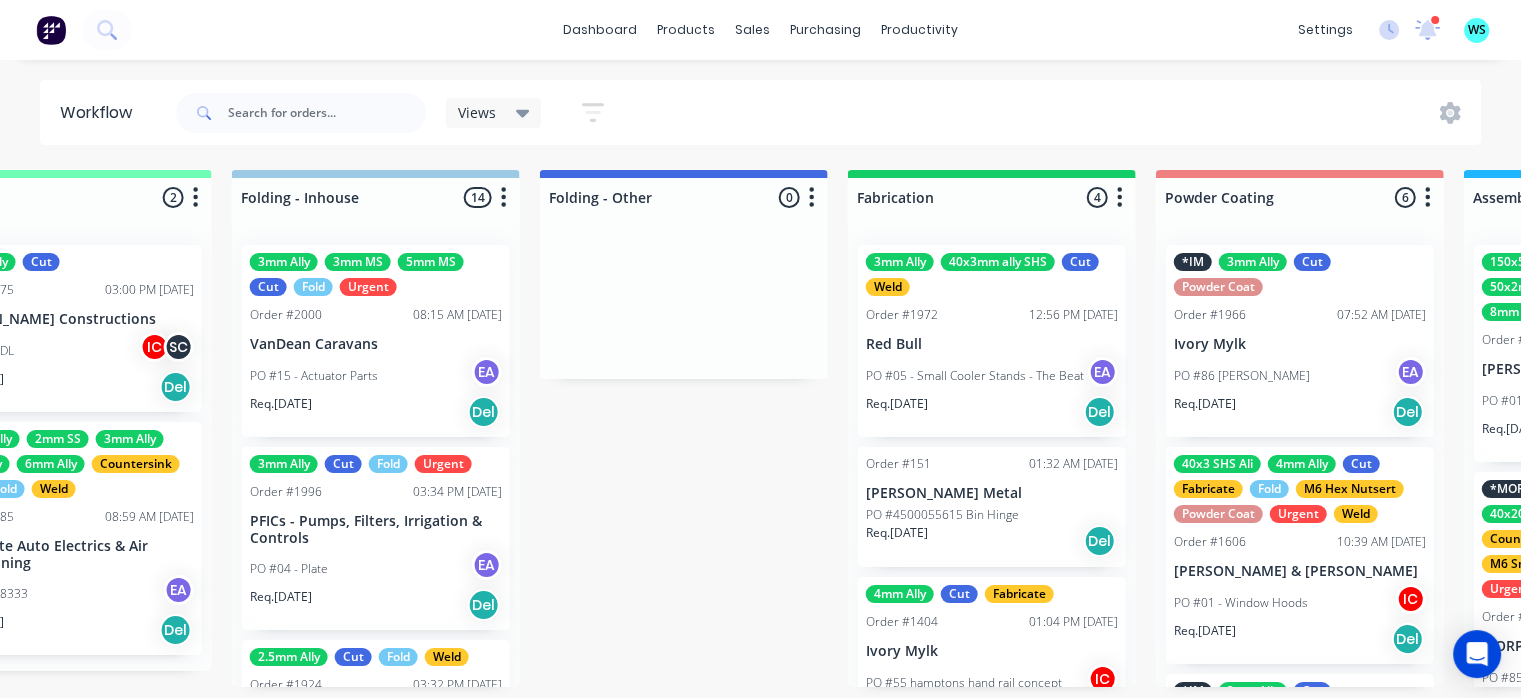 scroll, scrollTop: 4, scrollLeft: 3100, axis: both 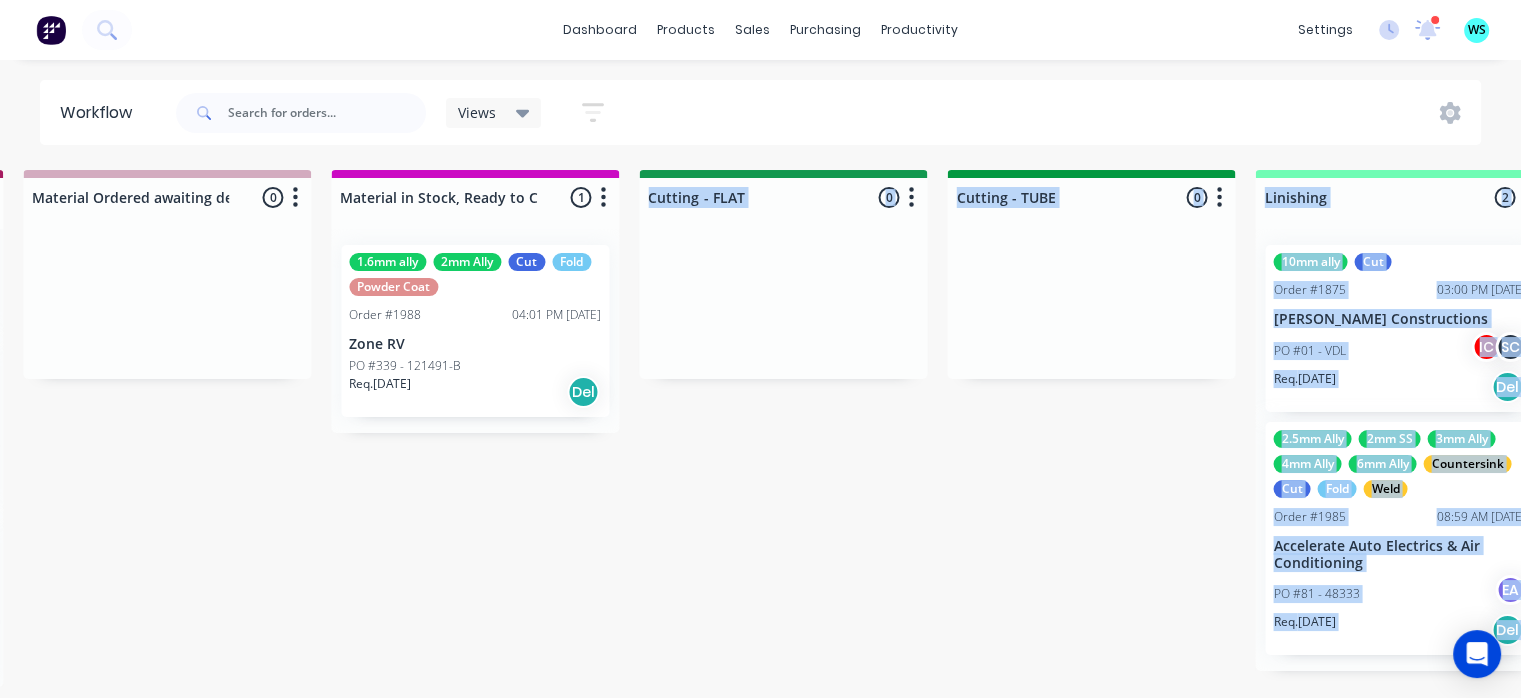 drag, startPoint x: 755, startPoint y: 697, endPoint x: 784, endPoint y: 706, distance: 30.364452 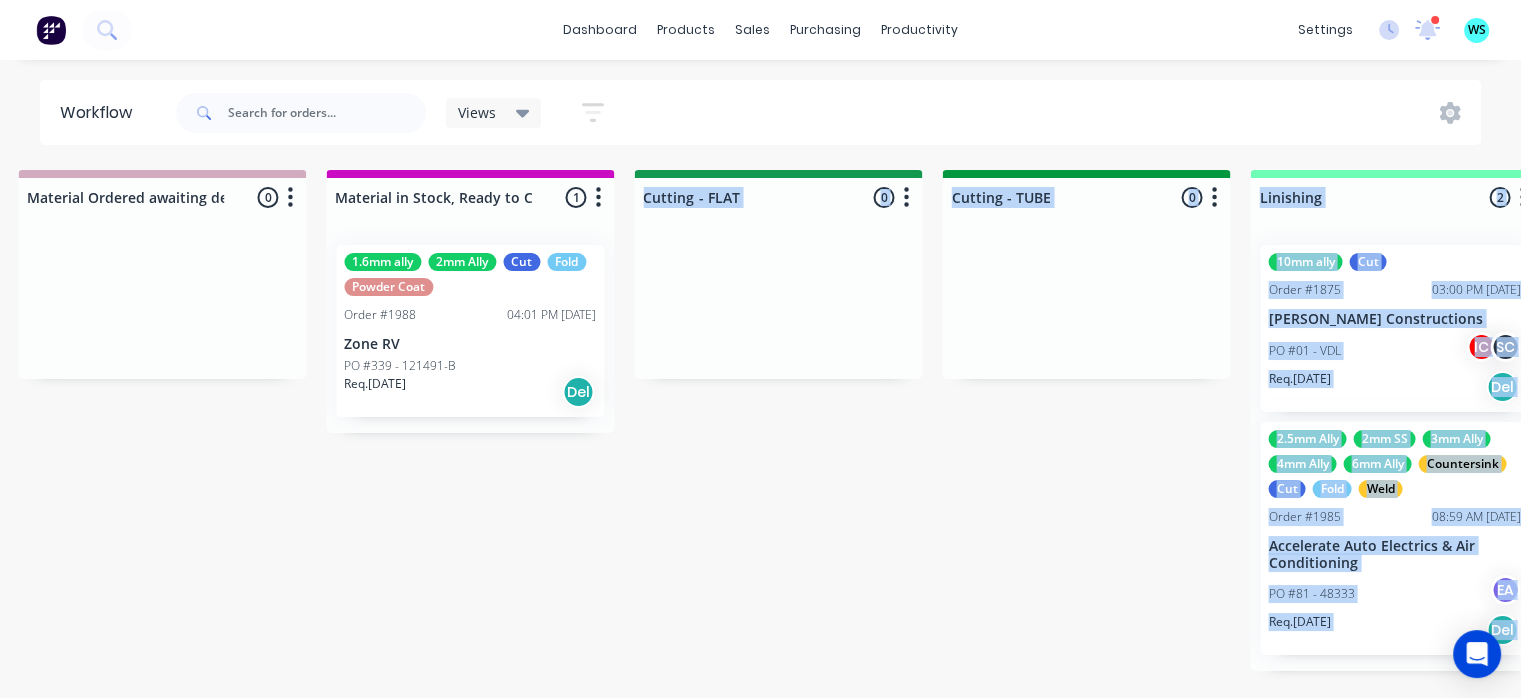 click on "Submitted 7 Status colour #273444 hex #273444 Save Cancel Summaries Total order value Invoiced to date To be invoiced Sort By Created date Required date Order number Customer name Most recent 0-Add labels for all materials and processes here 100x50x3mm ally RHS 2.5mm SS 3mm Ally Cut Fold M10 Hex Nutserts Powder Coat Order #386 09:56 AM 09/06/25 Metalmorphic PO #00-Template Req. 05/06/24 Del 1.6mm SS Cut Fold Order #1850 02:15 PM 24/07/25 Precision Stainless PO #03 - Bench EA Req. 25/06/25 Del Order #1950 06:38 PM 10/07/25 Precision Stainless PO #07 - Tray Shelves
Req. 17/07/25 Del Urgent Order #1998 09:24 AM 25/07/25 Australis Fabrications PO #03 - QU-1328
Req. 29/07/25 Del Quote Order #2013 11:35 AM 25/07/25 VanDean Caravans PO #16 - Build #006 - Chassis Req. 01/08/25 Del Quote Order #2014 12:10 PM 25/07/25 Lachlan Dunn PO #01 - SS Req. 01/08/25 Del Order #2015 02:41 PM 25/07/25 MORPHD PO #102 - Danielle Kavalko
Req. 15/08/25 Del Draw Up - Izaak 3 Status colour #F6D982 hex #F6D982 Save Cancel Email SMS IC" at bounding box center (867, 428) 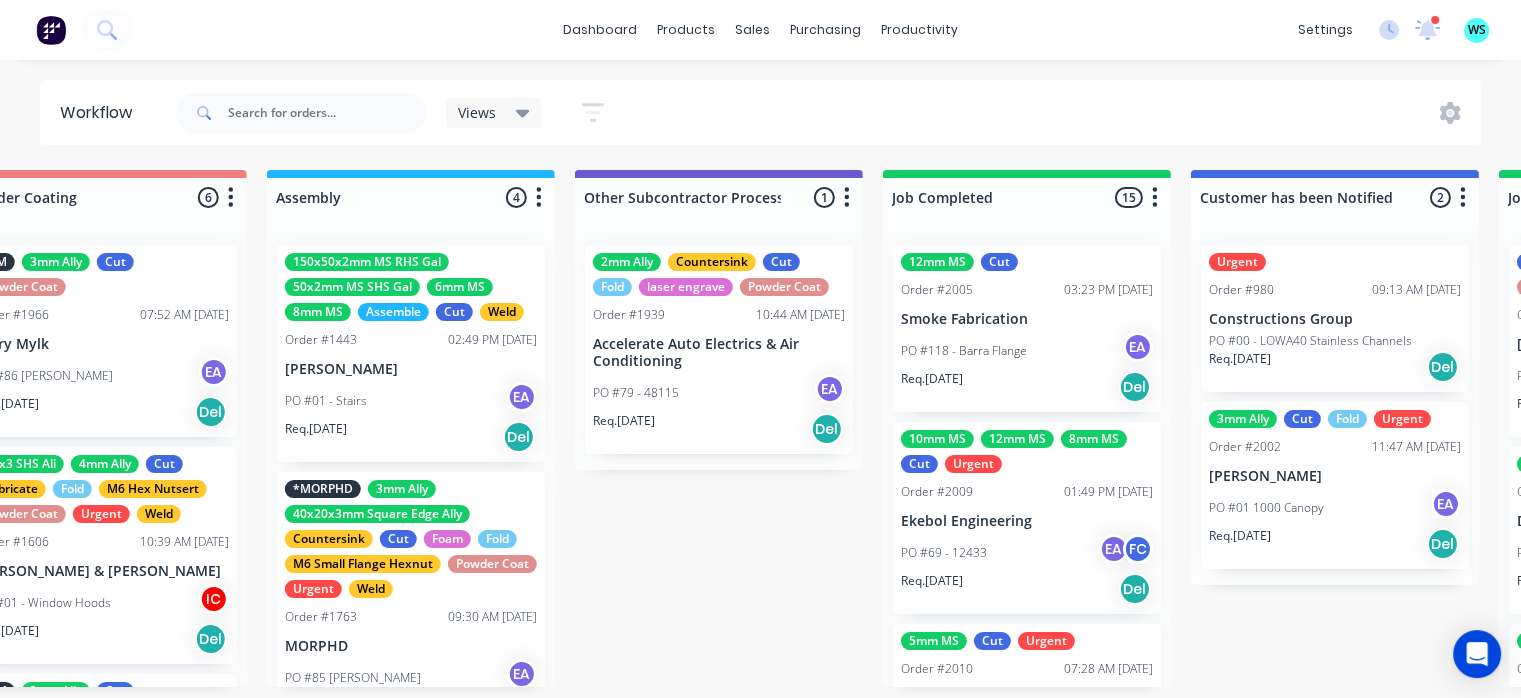 scroll, scrollTop: 4, scrollLeft: 5624, axis: both 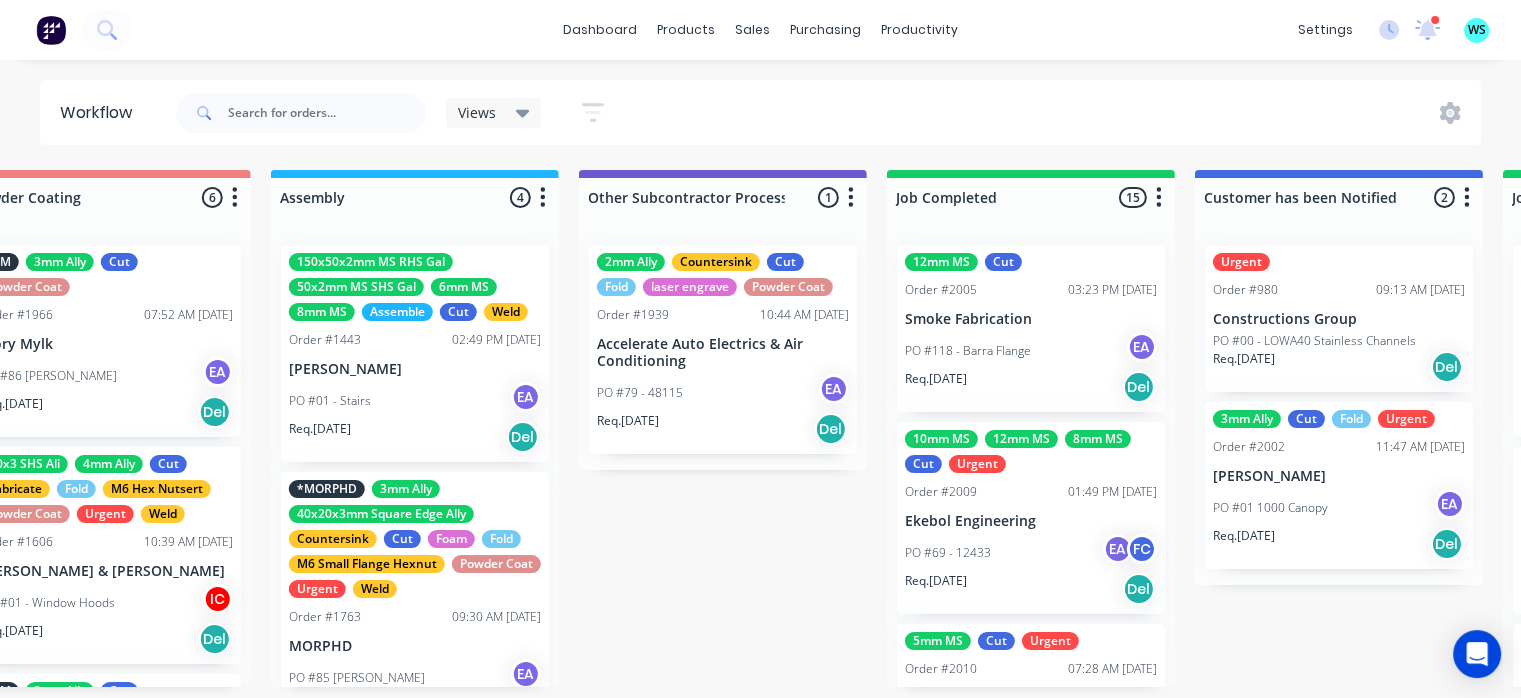 click on "Submitted 7 Status colour #273444 hex #273444 Save Cancel Summaries Total order value Invoiced to date To be invoiced Sort By Created date Required date Order number Customer name Most recent 0-Add labels for all materials and processes here 100x50x3mm ally RHS 2.5mm SS 3mm Ally Cut Fold M10 Hex Nutserts Powder Coat Order #386 09:56 AM 09/06/25 Metalmorphic PO #00-Template Req. 05/06/24 Del 1.6mm SS Cut Fold Order #1850 02:15 PM 24/07/25 Precision Stainless PO #03 - Bench EA Req. 25/06/25 Del Order #1950 06:38 PM 10/07/25 Precision Stainless PO #07 - Tray Shelves
Req. 17/07/25 Del Urgent Order #1998 09:24 AM 25/07/25 Australis Fabrications PO #03 - QU-1328
Req. 29/07/25 Del Quote Order #2013 11:35 AM 25/07/25 VanDean Caravans PO #16 - Build #006 - Chassis Req. 01/08/25 Del Quote Order #2014 12:10 PM 25/07/25 Lachlan Dunn PO #01 - SS Req. 01/08/25 Del Order #2015 02:41 PM 25/07/25 MORPHD PO #102 - Danielle Kavalko
Req. 15/08/25 Del Draw Up - Izaak 3 Status colour #F6D982 hex #F6D982 Save Cancel Email SMS IC" at bounding box center [-1652, 428] 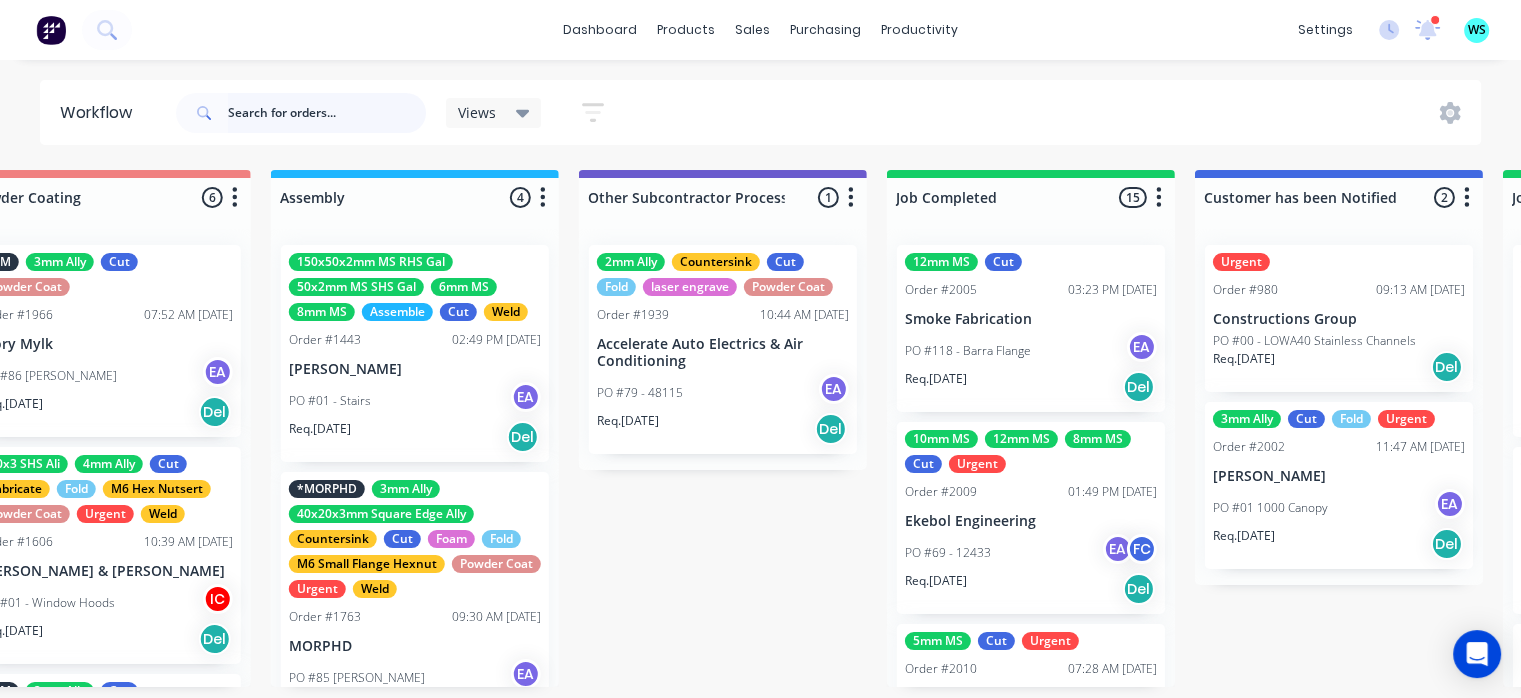 click at bounding box center (327, 113) 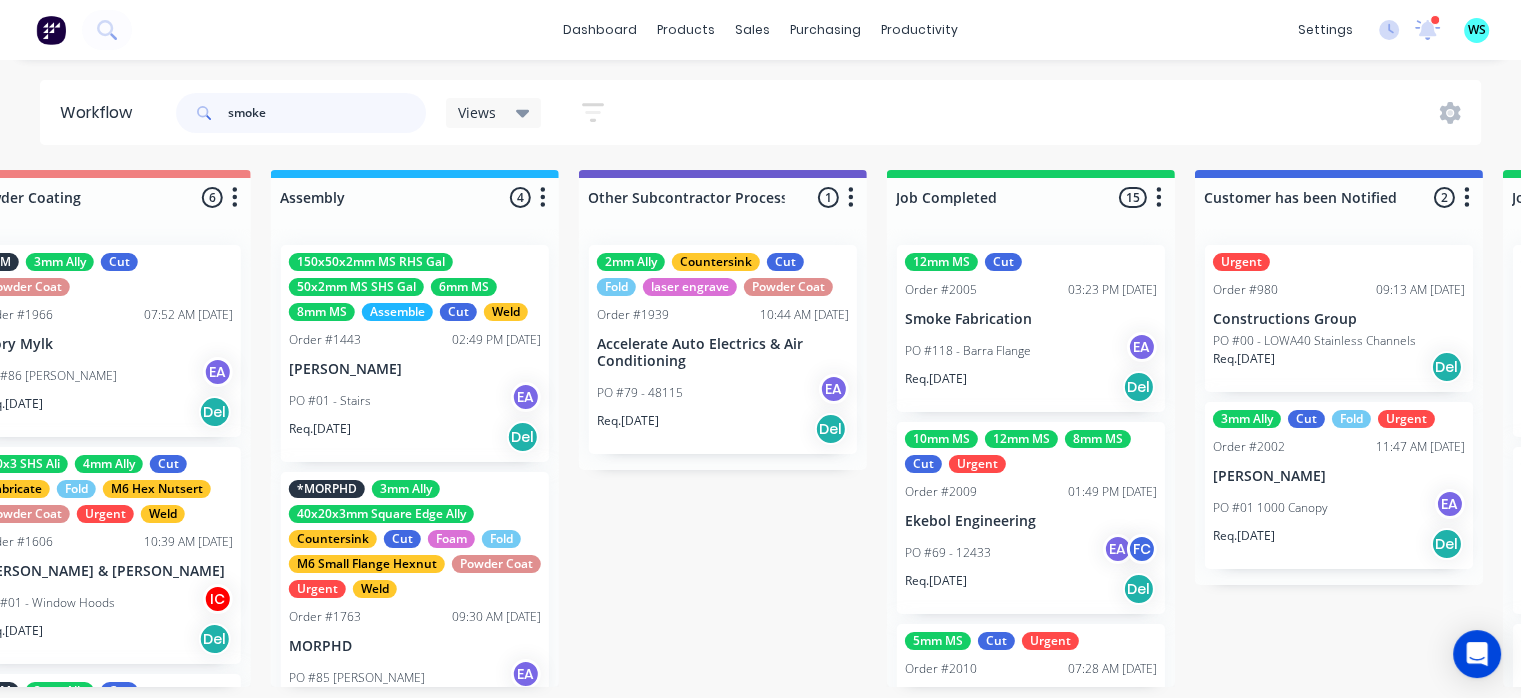 type on "smoke" 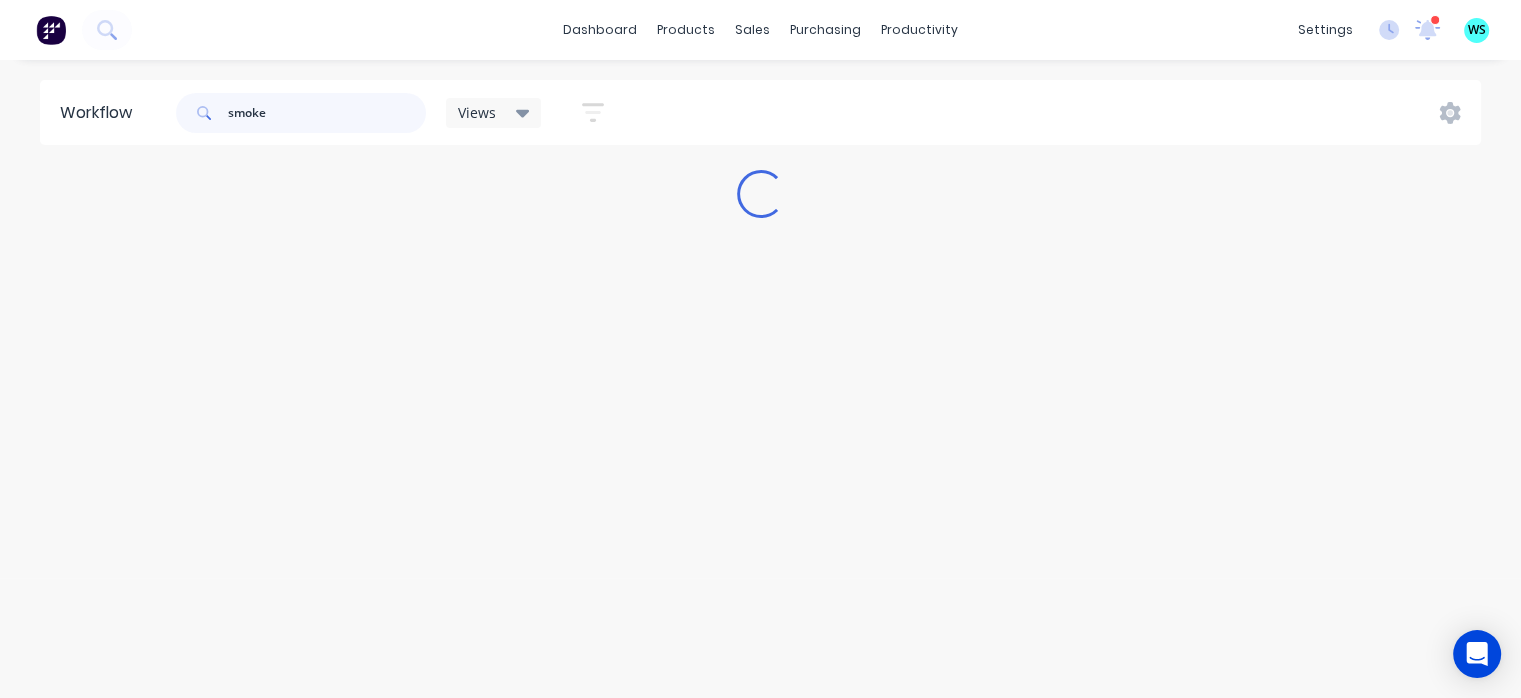scroll, scrollTop: 0, scrollLeft: 0, axis: both 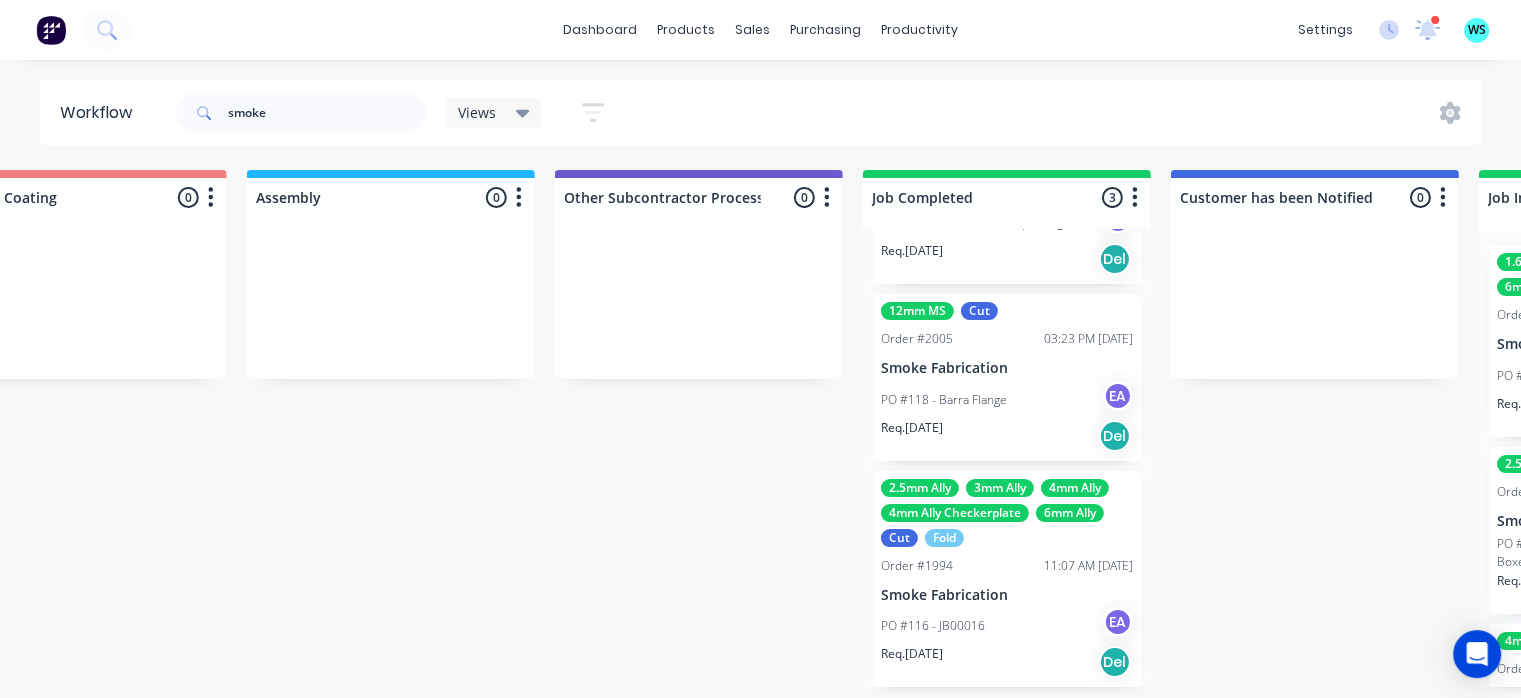 click on "Submitted 0 Status colour #273444 hex #273444 Save Cancel Summaries Total order value Invoiced to date To be invoiced Sort By Created date Required date Order number Customer name Most recent Draw Up - Izaak 0 Status colour #F6D982 hex #F6D982 Save Cancel Notifications Email SMS Summaries Total order value Invoiced to date To be invoiced Sort By Created date Required date Order number Customer name Most recent Delete Draw Up - Emma 0 Status colour #7E6FD8 hex #7E6FD8 Save Cancel Notifications Email SMS Summaries Total order value Invoiced to date To be invoiced Sort By Created date Required date Order number Customer name Most recent Delete Metalmorphic/MORPHD Pending 0 Status colour #4169E1 hex #4169E1 Save Cancel Notifications Email SMS Summaries Total order value Invoiced to date To be invoiced Sort By Created date Required date Order number Customer name Most recent Delete Pending Design 0 Status colour #0884C2 hex #0884C2 Save Cancel Notifications Email SMS Summaries Total order value Invoiced to date 0" at bounding box center (-1676, 428) 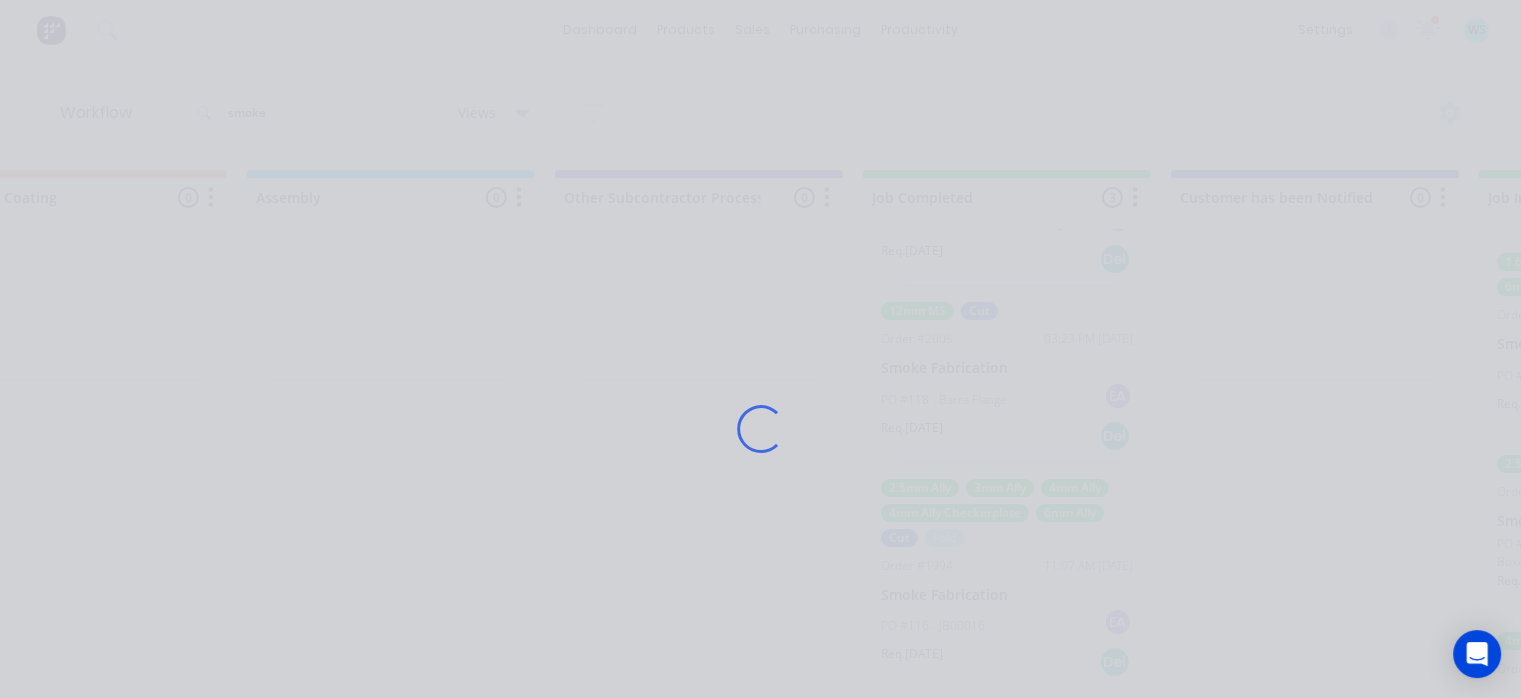 click on "Loading..." at bounding box center [761, 429] 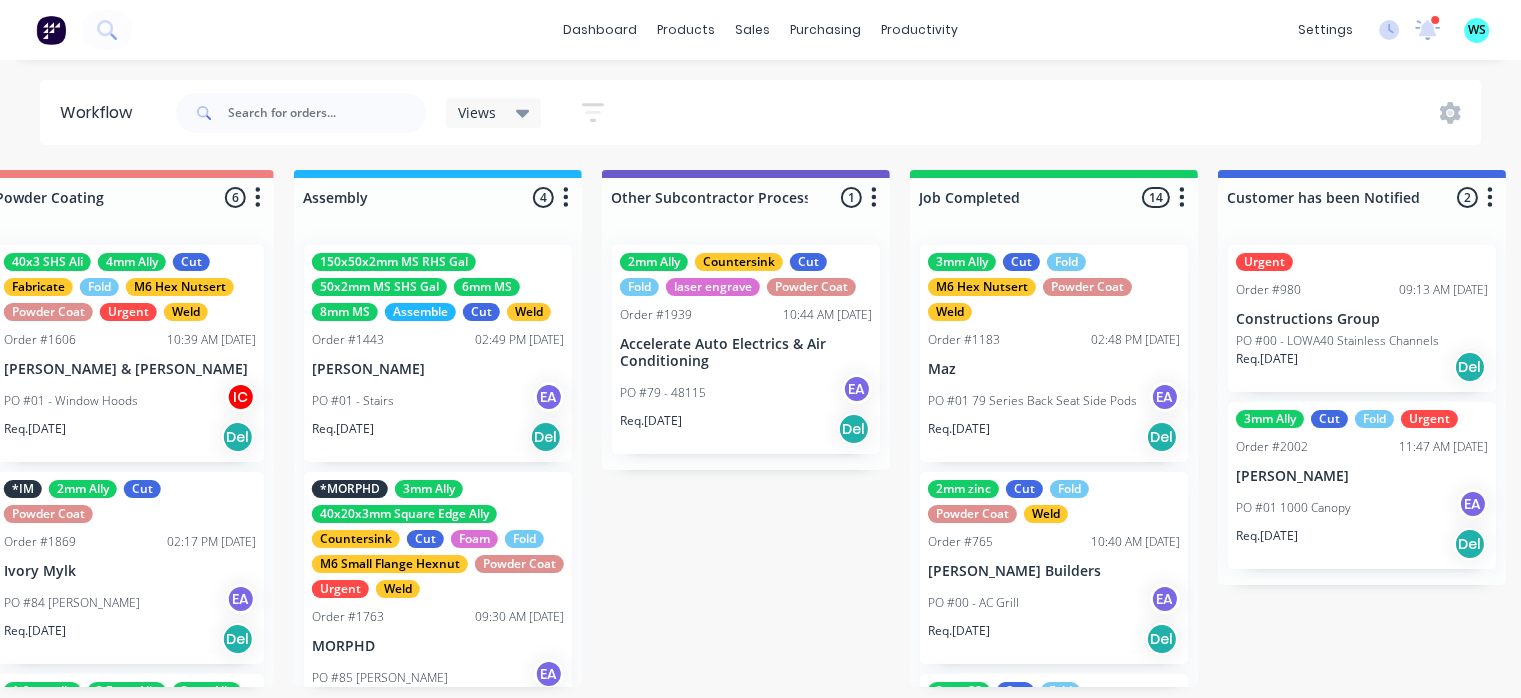 scroll, scrollTop: 0, scrollLeft: 5779, axis: horizontal 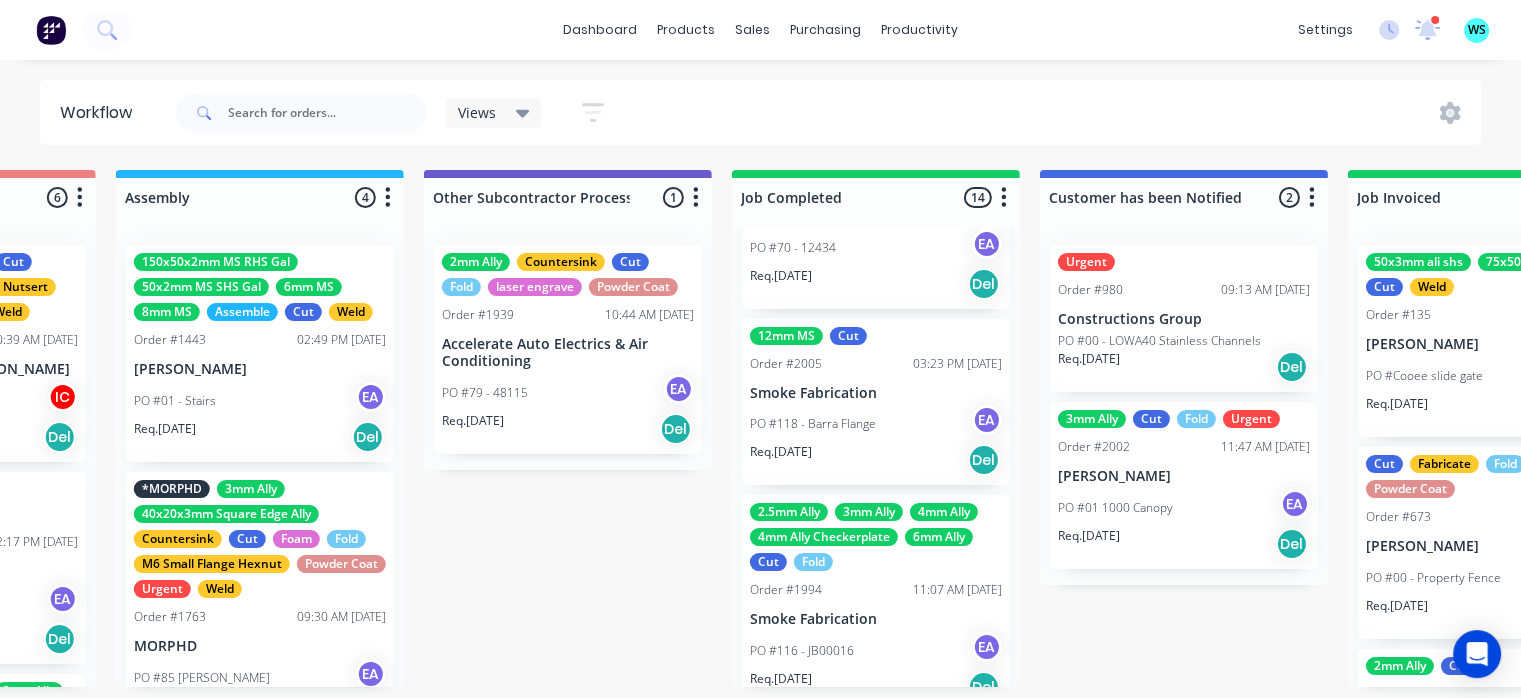 click on "PO #116 -  JB00016
EA" at bounding box center (876, 651) 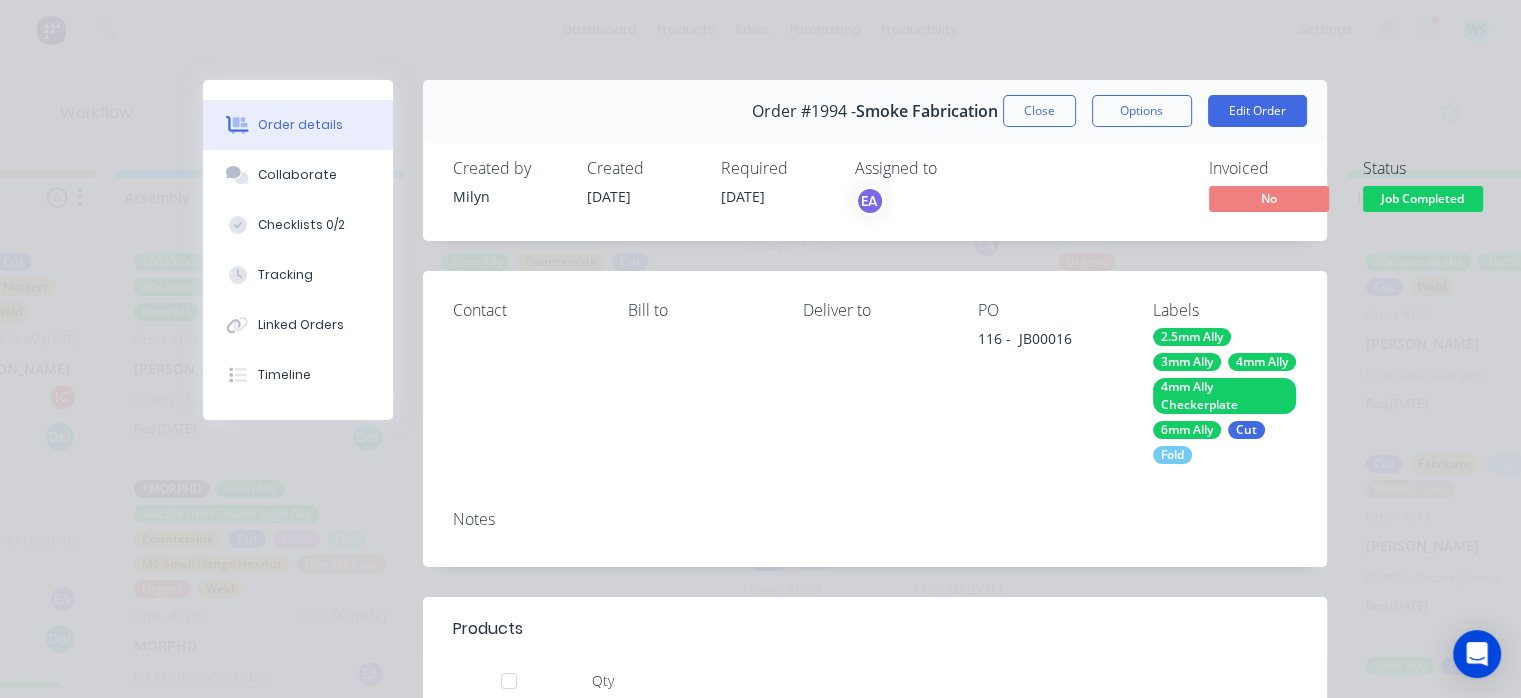 click on "Tracking" at bounding box center [298, 275] 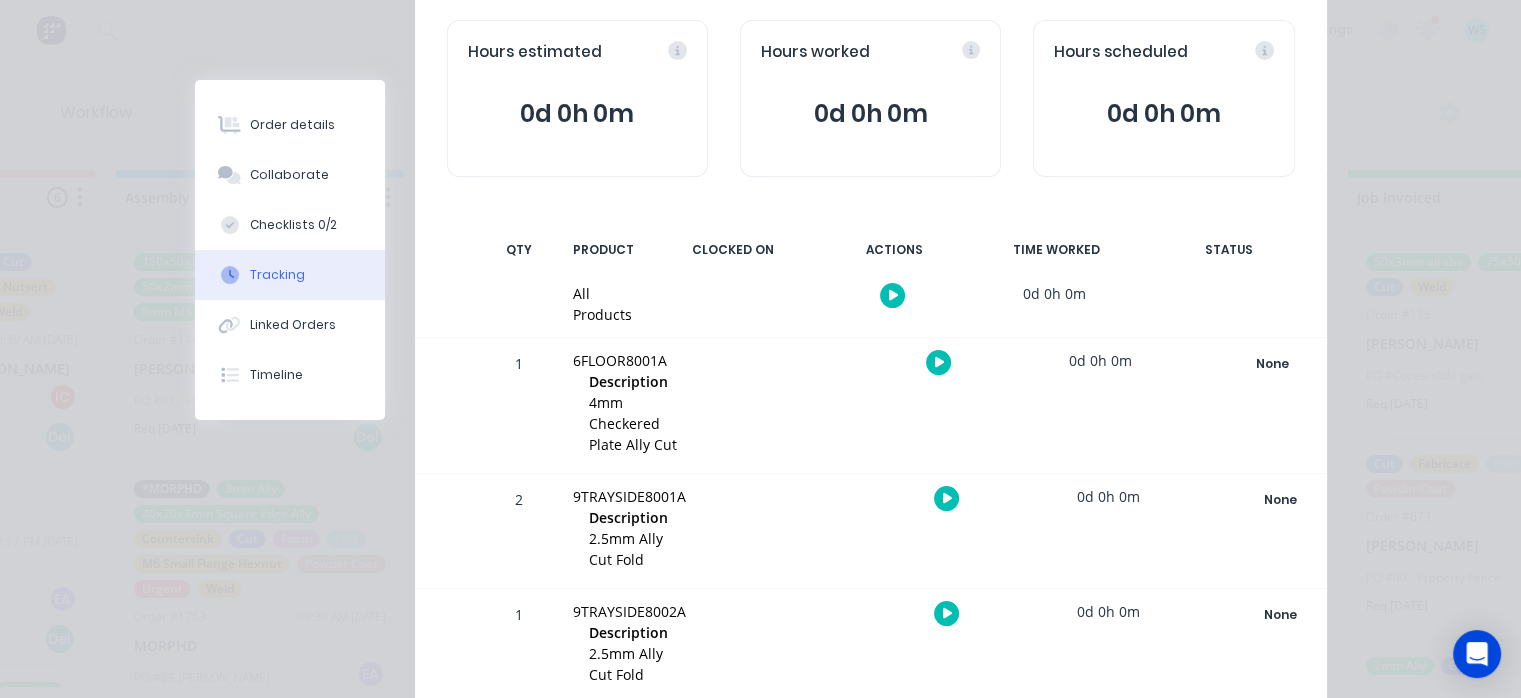 scroll, scrollTop: 0, scrollLeft: 0, axis: both 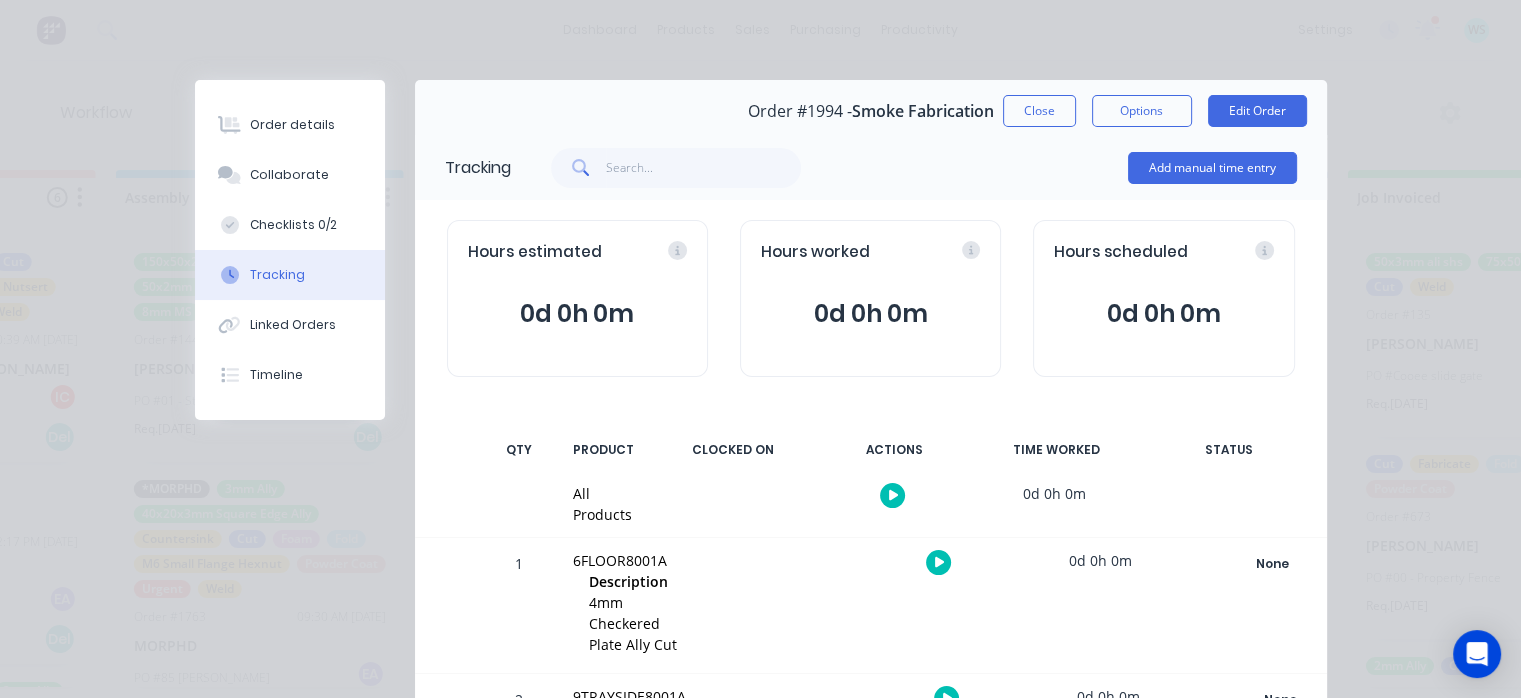 click on "Timeline" at bounding box center [290, 375] 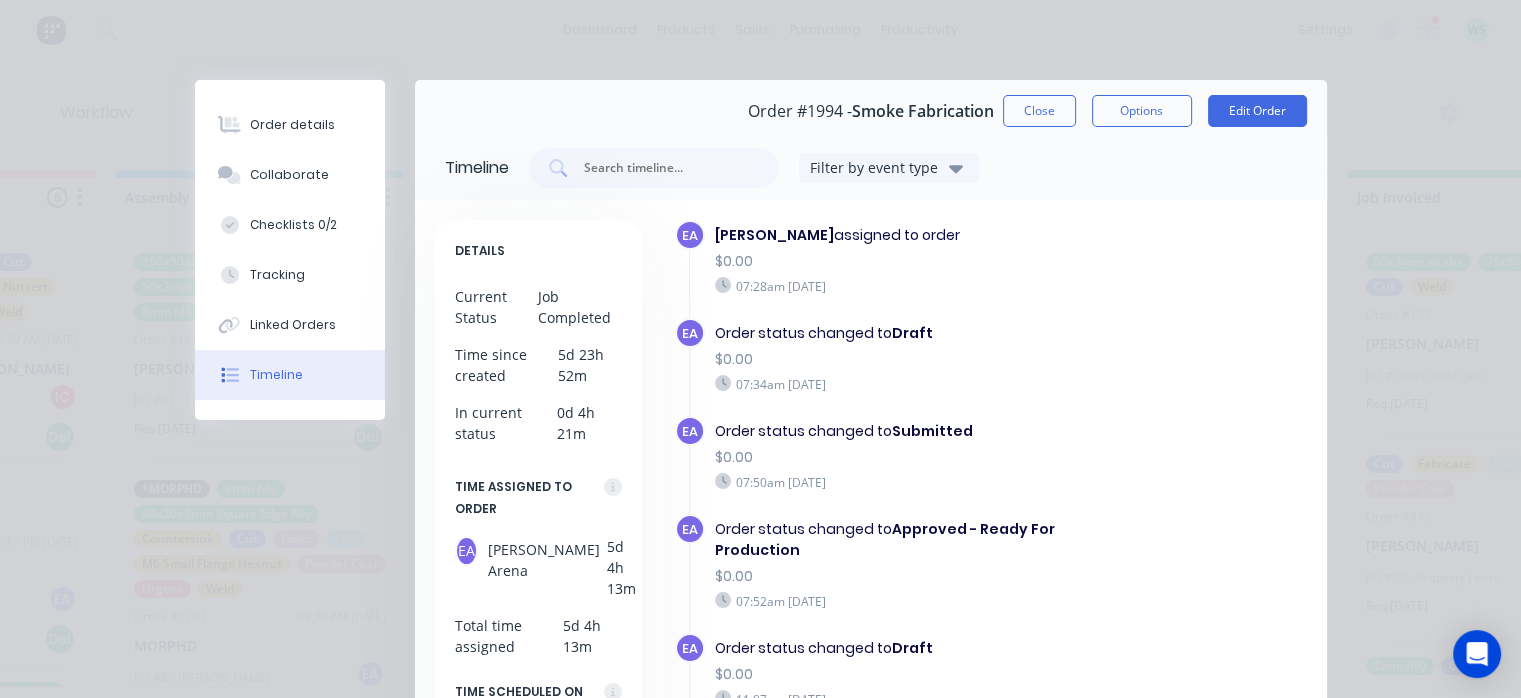 scroll, scrollTop: 571, scrollLeft: 0, axis: vertical 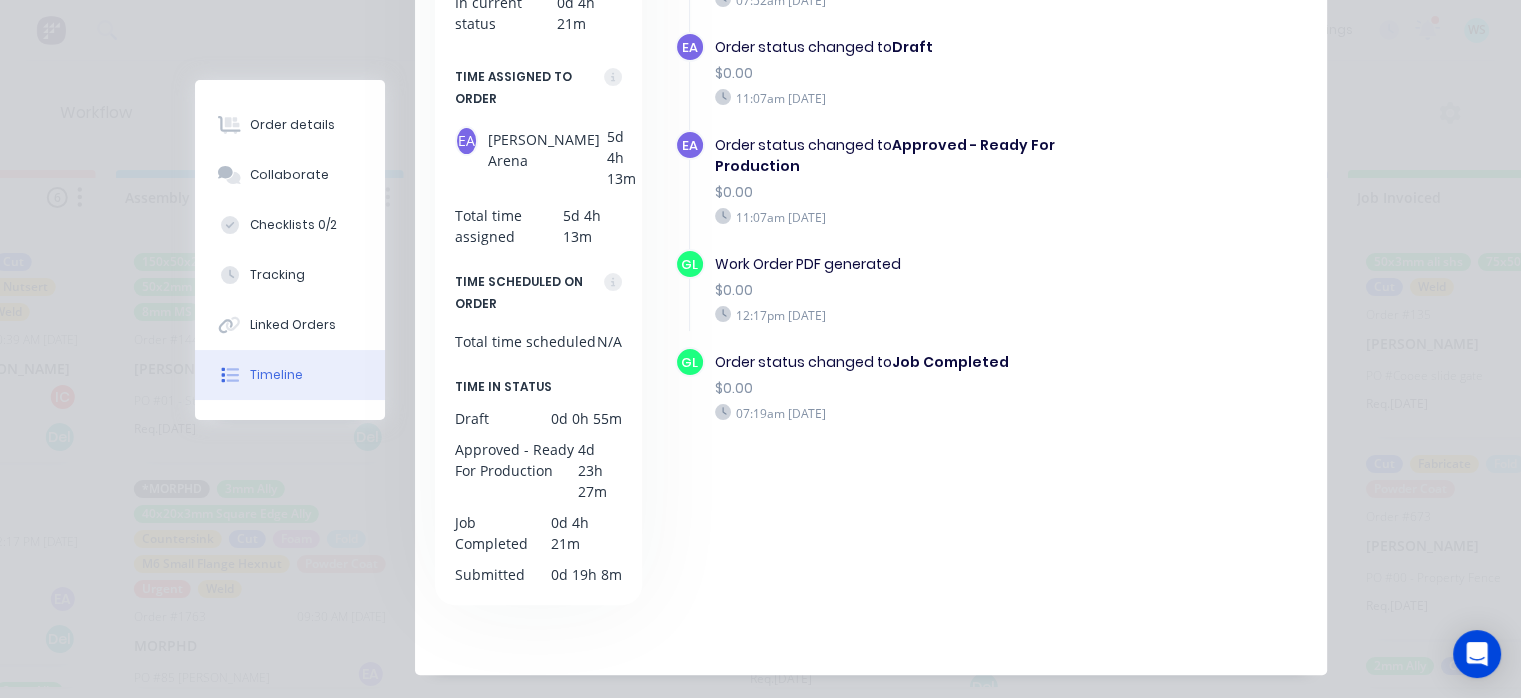 click on "DETAILS Current Status Job Completed Time since created 5d 23h 52m In current status 0d 4h 21m TIME ASSIGNED TO ORDER EA [GEOGRAPHIC_DATA] 5d 4h 13m Total time assigned 5d 4h 13m TIME SCHEDULED ON ORDER  Total time scheduled N/A TIME IN STATUS Draft 0d 0h 55m Approved - Ready For Production 4d 23h 27m Job Completed 0d 4h 21m Submitted 0d 19h 8m MQ Order created 11:49am [DATE] SC Order status changed to  Submitted $0.00 12:26pm [DATE] FC Order status changed to  Draft $0.00 04:49pm [DATE] FC Order status changed to  Submitted $0.00 04:50pm [DATE] EA Emma Arena  assigned to order $0.00 07:28am [DATE] EA Order status changed to  Draft $0.00 07:34am [DATE] EA Order status changed to  Submitted $0.00 07:50am [DATE] EA Order status changed to  Approved - Ready For Production $0.00 07:52am [DATE] EA Order status changed to  Draft $0.00 11:07am [DATE] EA Order status changed to  Approved - Ready For Production $0.00 GL GL" at bounding box center (871, 227) 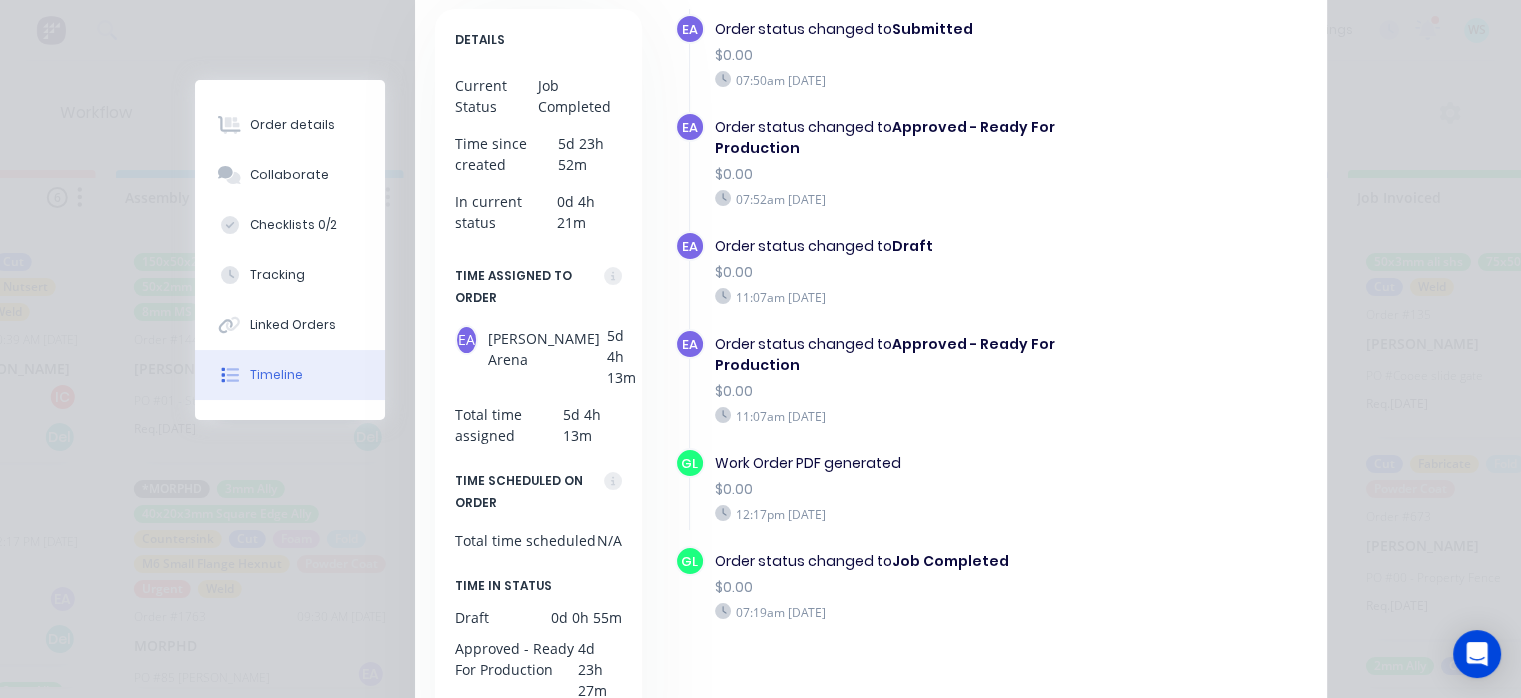 scroll, scrollTop: 210, scrollLeft: 0, axis: vertical 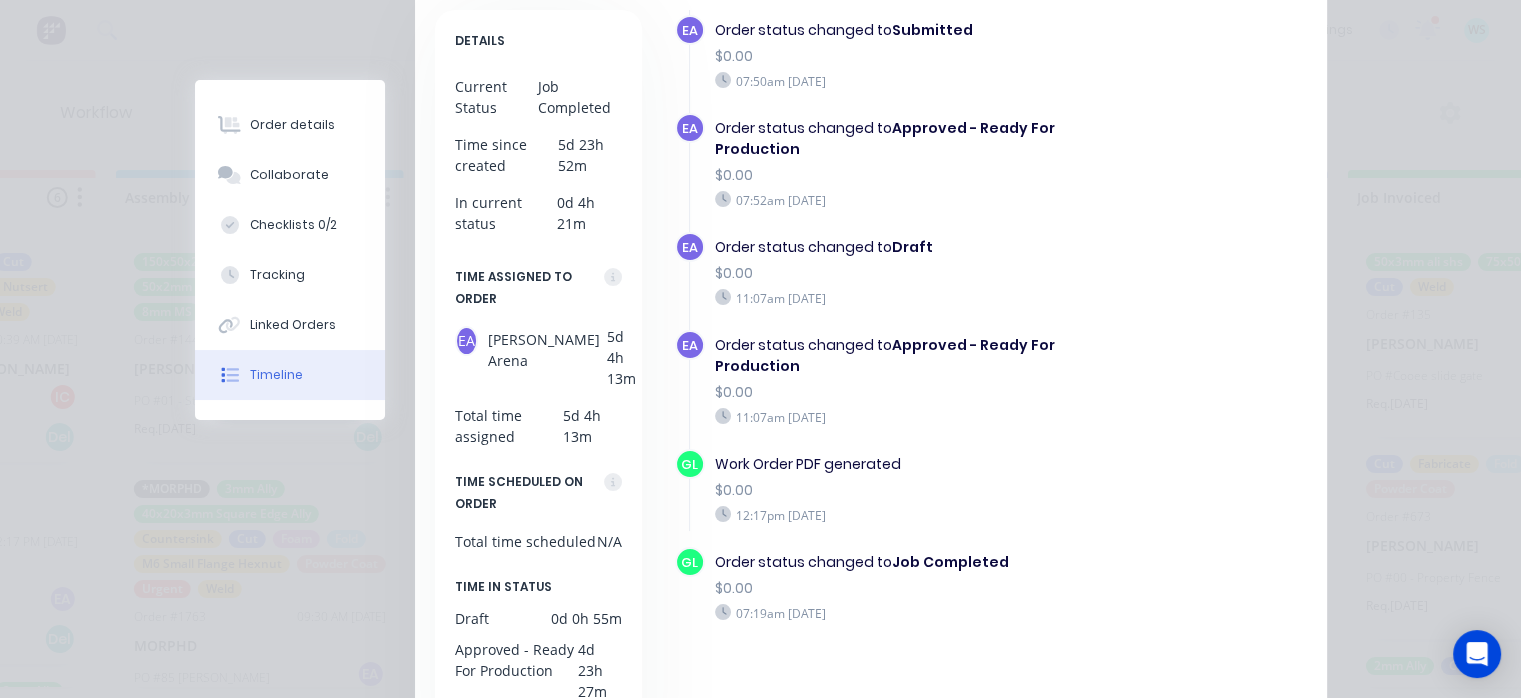 click on "Order details" at bounding box center (290, 125) 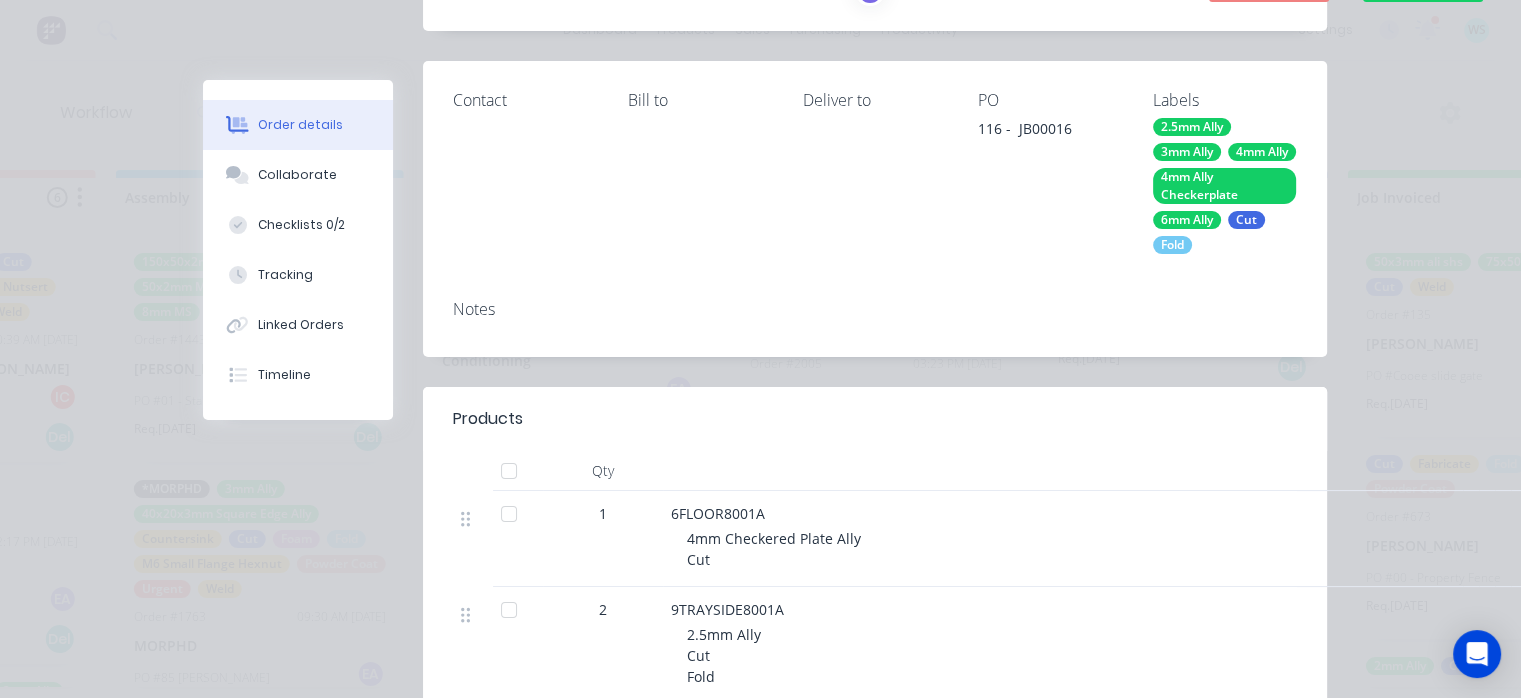 scroll, scrollTop: 0, scrollLeft: 0, axis: both 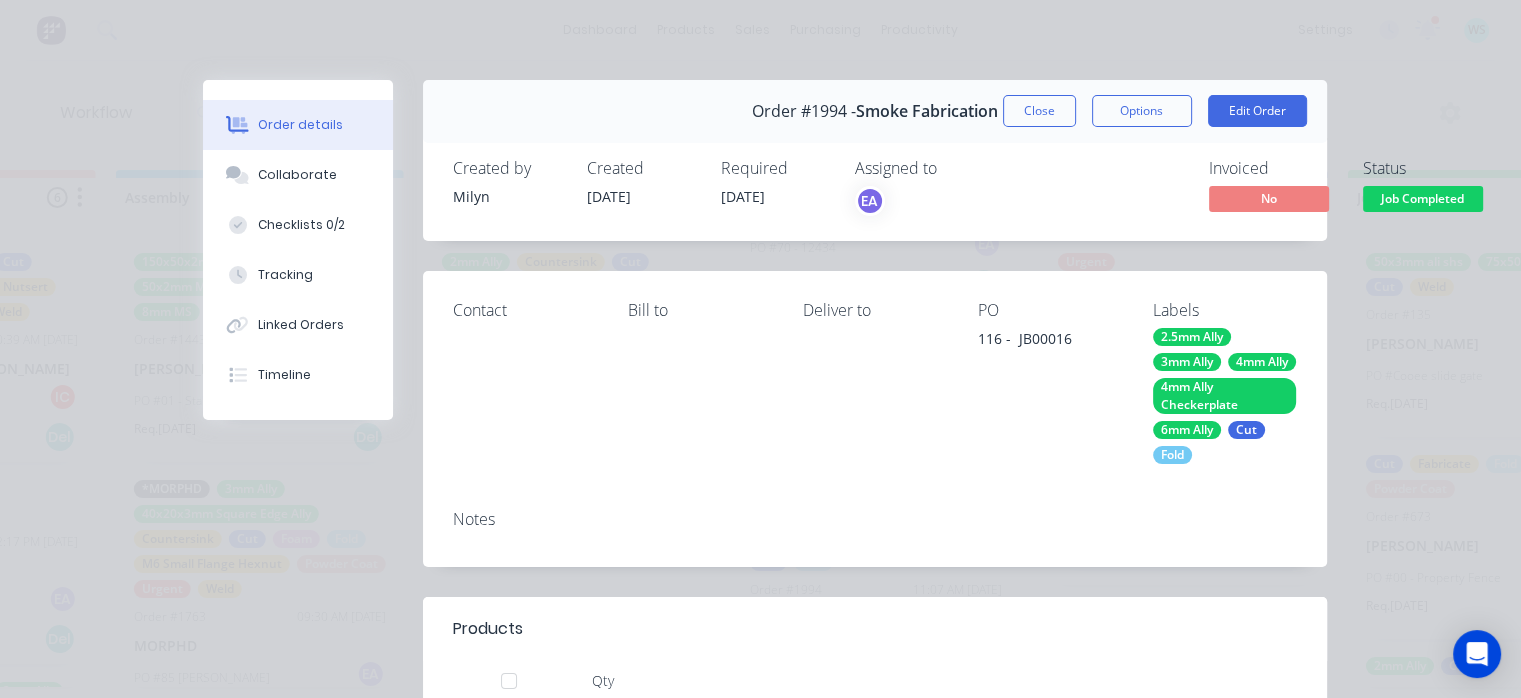 click on "Job Completed" at bounding box center [1423, 201] 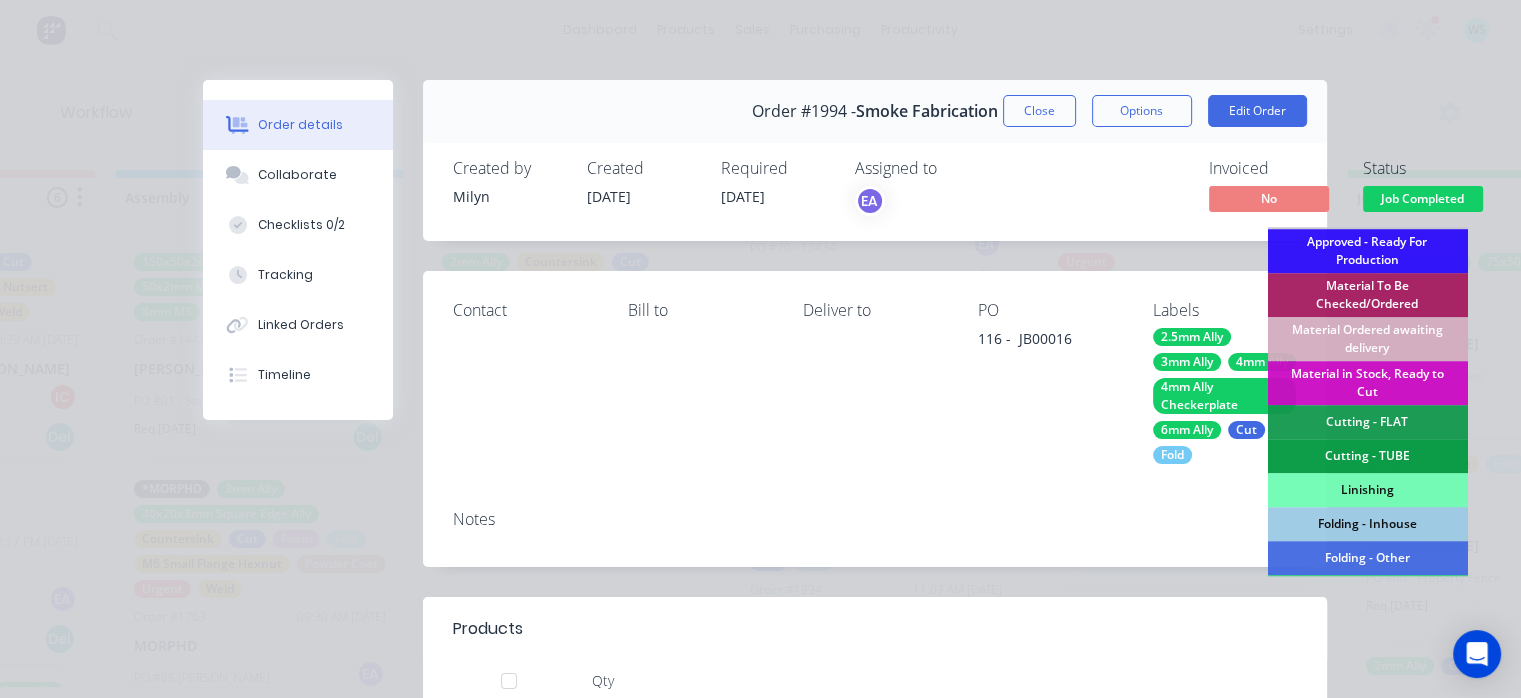 scroll, scrollTop: 100, scrollLeft: 0, axis: vertical 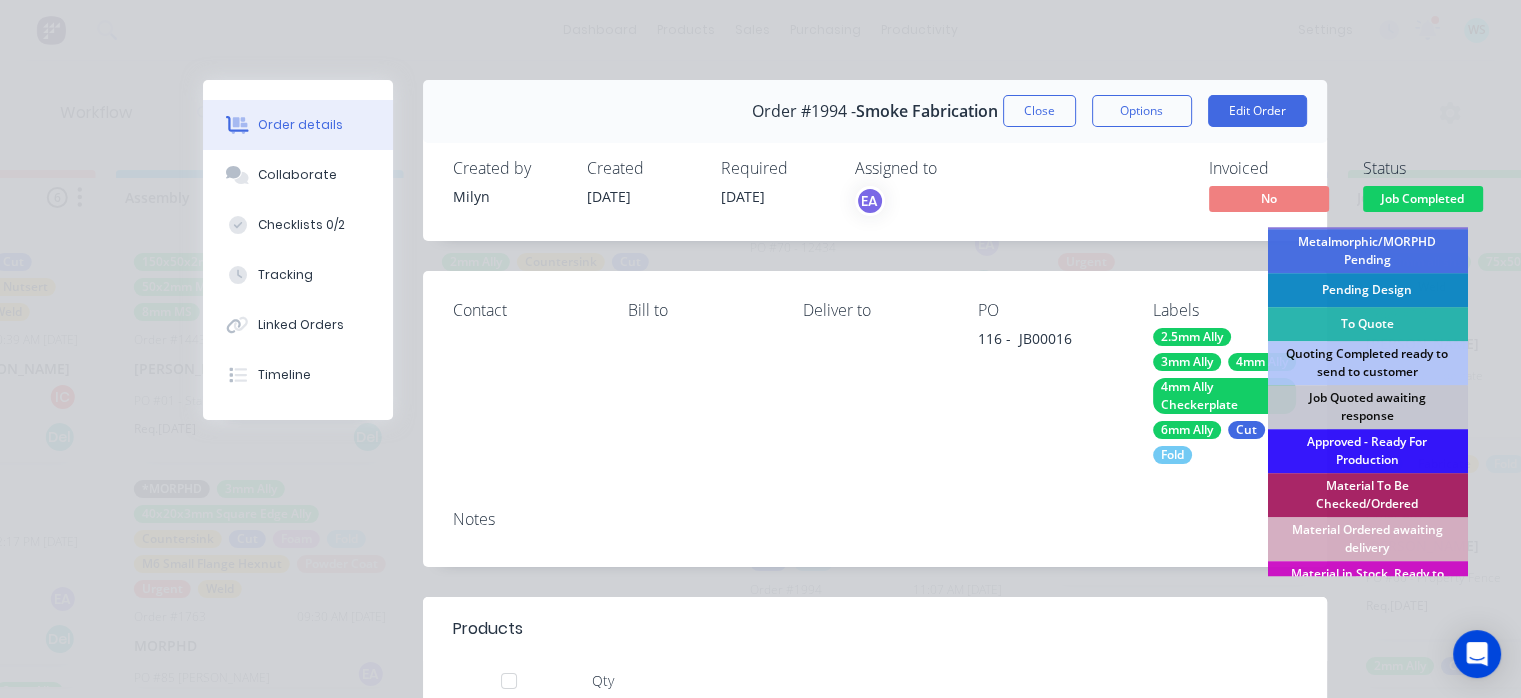 click on "Approved - Ready For Production" at bounding box center [1367, 451] 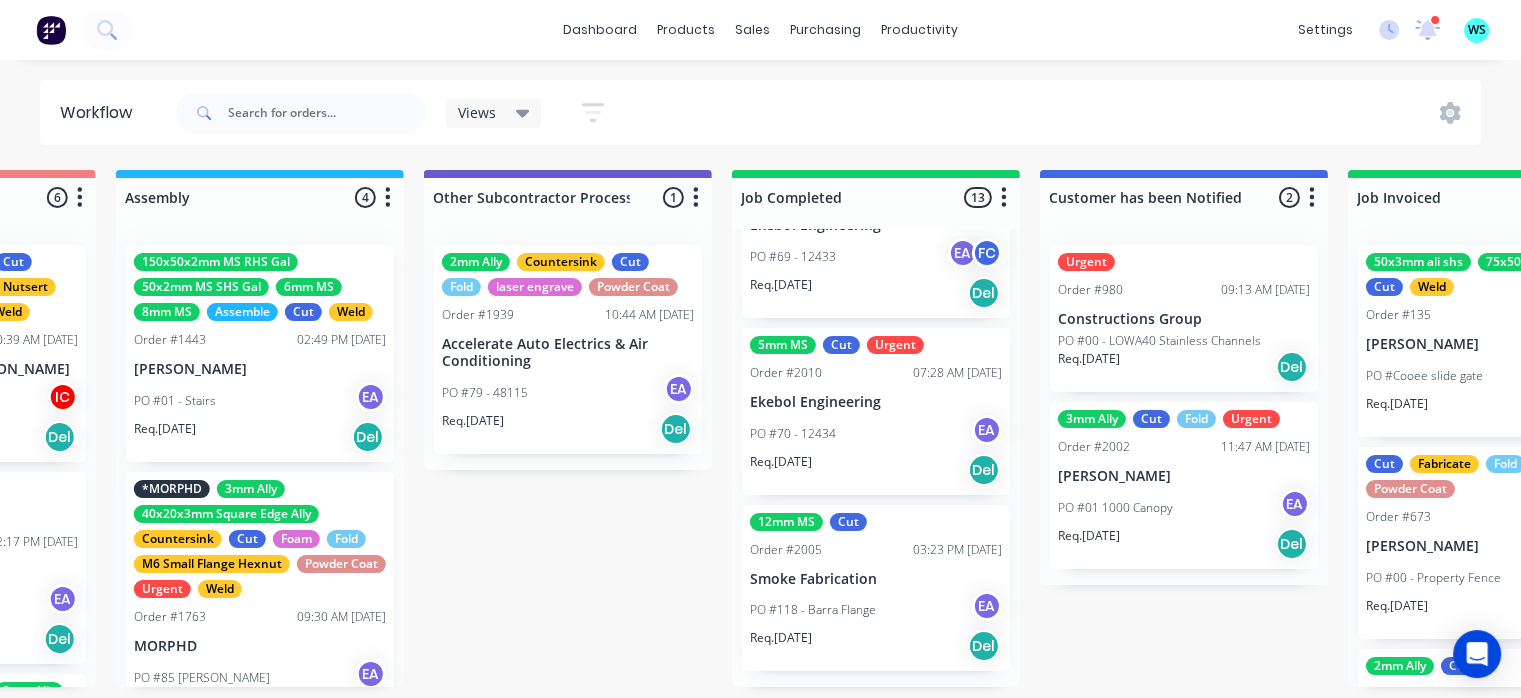 scroll, scrollTop: 2021, scrollLeft: 0, axis: vertical 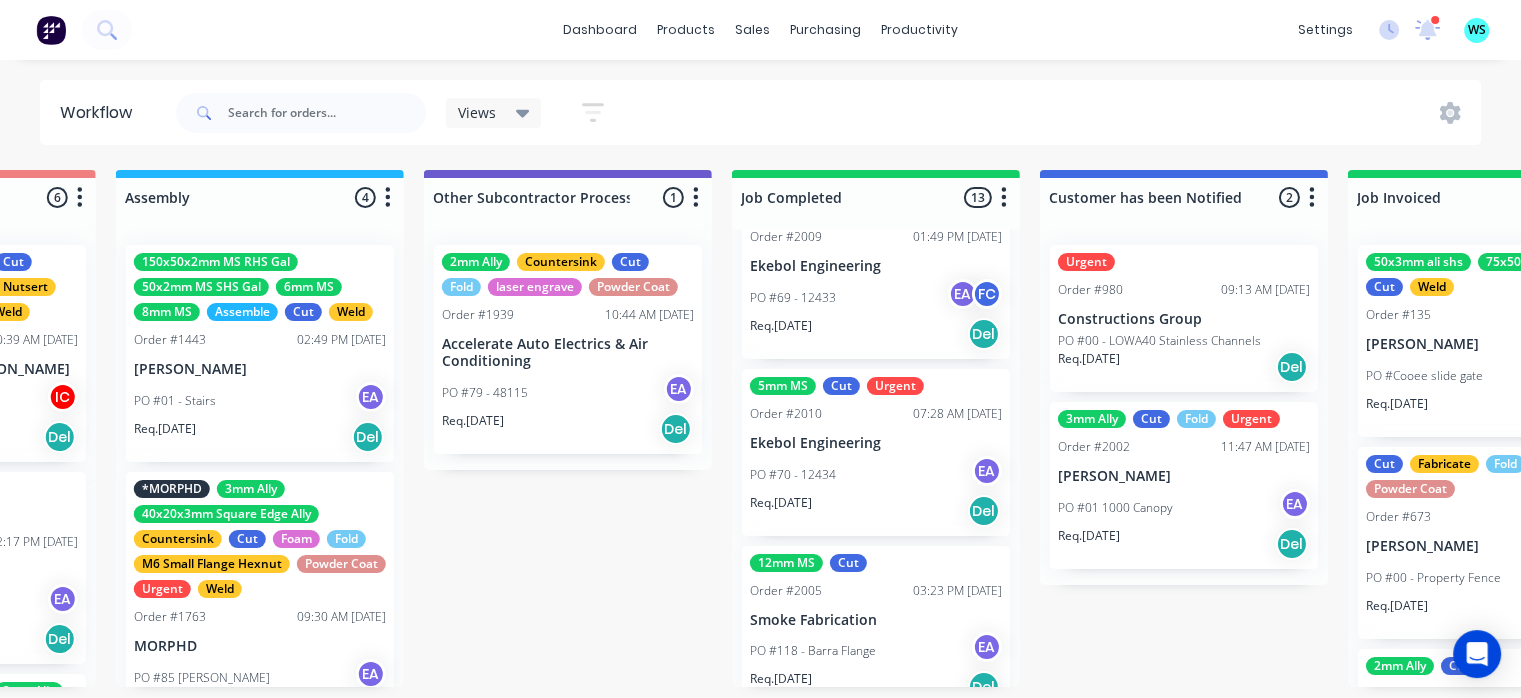 click on "Submitted 4 Status colour #273444 hex #273444 Save Cancel Summaries Total order value Invoiced to date To be invoiced Sort By Created date Required date Order number Customer name Most recent 0-Add labels for all materials and processes here 100x50x3mm ally RHS 2.5mm SS 3mm Ally Cut Fold M10 Hex Nutserts Powder Coat Order #386 09:56 AM [DATE] Metalmorphic PO #00-Template Req. [DATE] Del Quote Order #2017 11:08 AM [DATE] K&F Fabrications PO #03 - RFQ Req. [DATE] Del Quote Order #2016 11:00 AM [DATE] [PERSON_NAME] PO #01 - RFQ Req. [DATE] Del Quote Order #2013 11:35 AM [DATE] VanDean Caravans PO #16 - Build #006 - Chassis Req. [DATE] Del Draw Up - [PERSON_NAME] 4 Status colour #F6D982 hex #F6D982 Save Cancel Notifications Email SMS Summaries Total order value Invoiced to date To be invoiced Sort By Created date Required date Order number Customer name Most recent Delete Order #1851 10:02 AM [DATE] VanDean Caravans PO #13 - Test Step File
IC Req. [DATE] Del Order #1897 12:27 PM [DATE] GW Commercial IC" at bounding box center (-1807, 428) 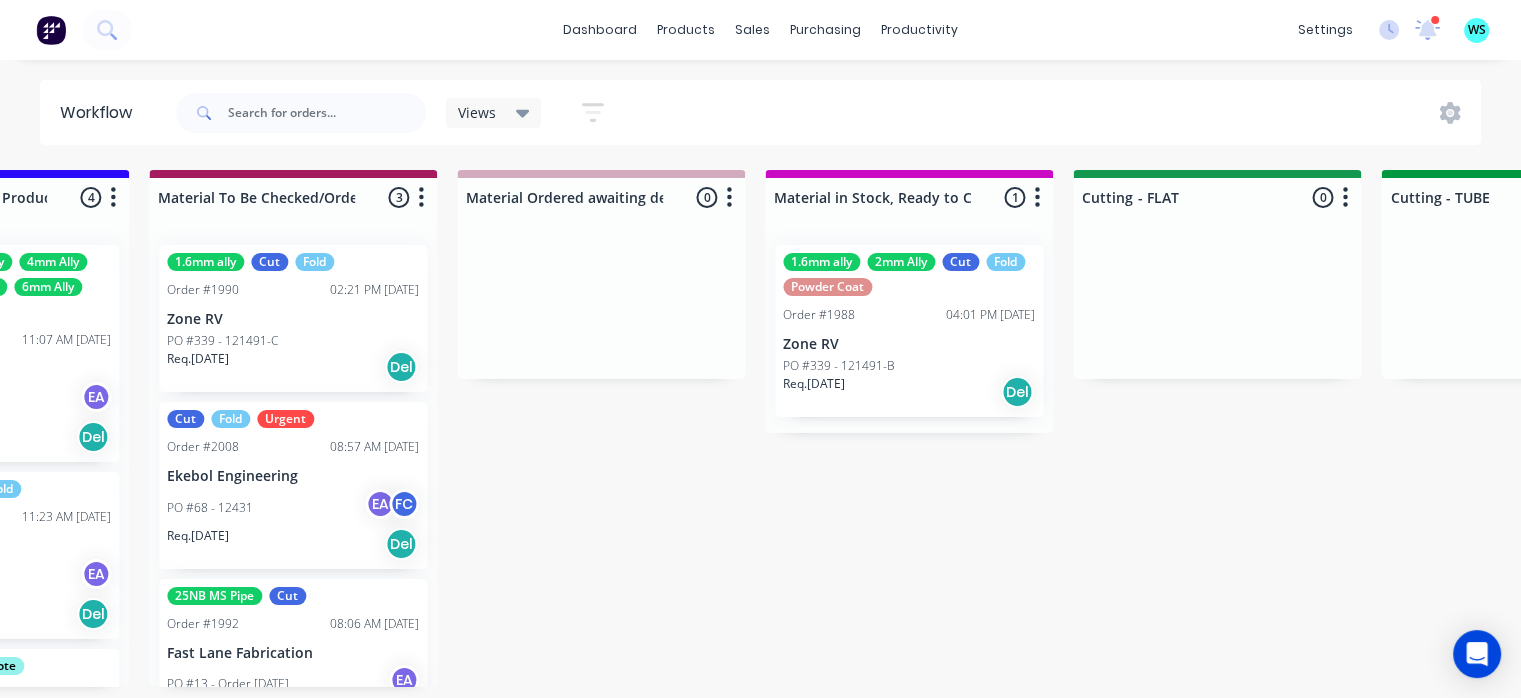 scroll, scrollTop: 0, scrollLeft: 2636, axis: horizontal 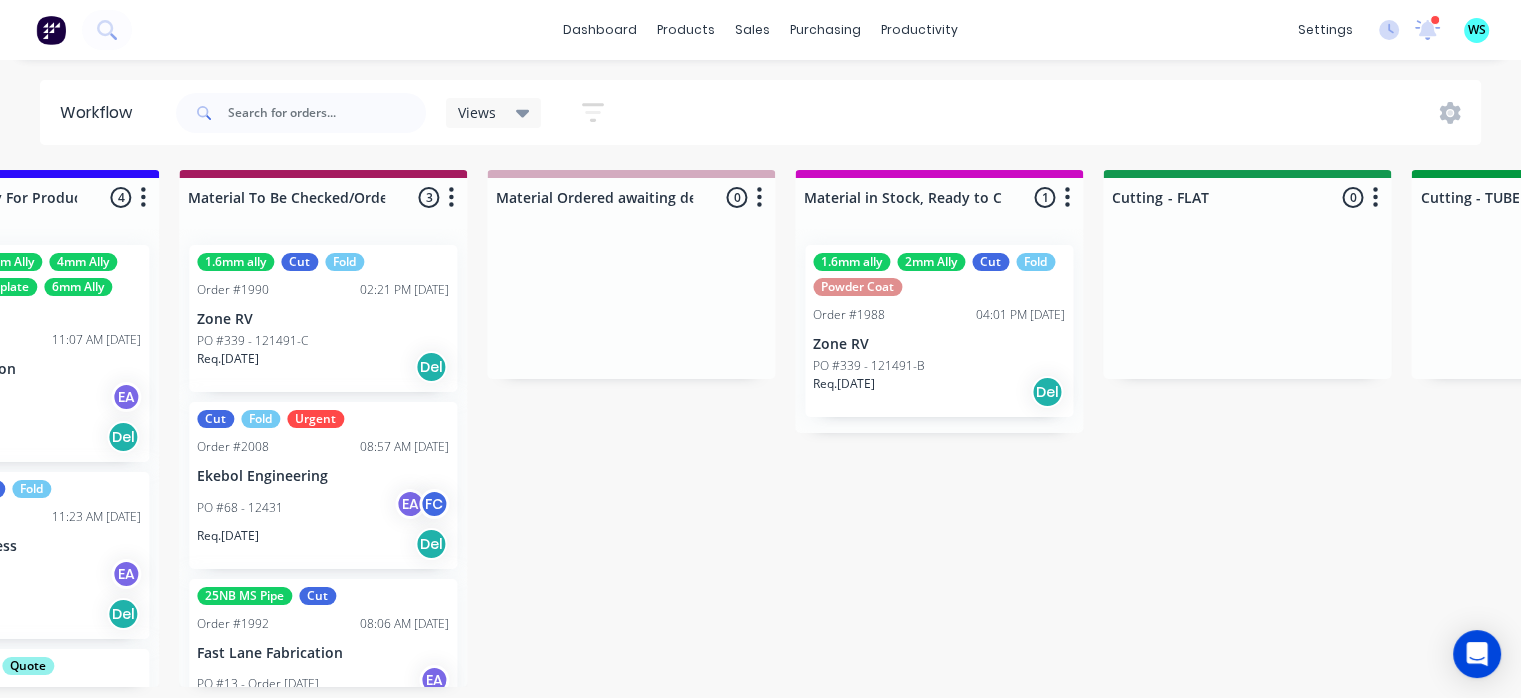 click on "PO #68 - 12431
EA FC" at bounding box center [323, 508] 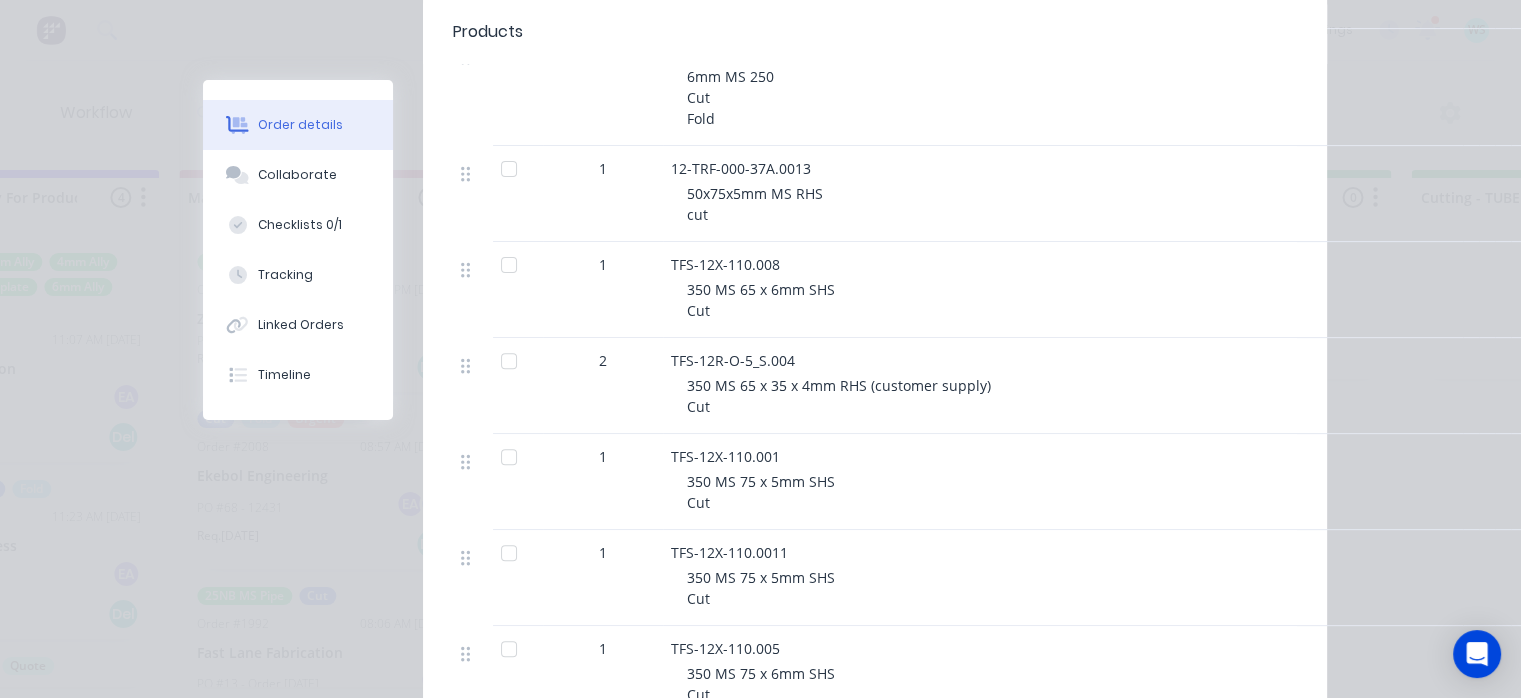 scroll, scrollTop: 0, scrollLeft: 0, axis: both 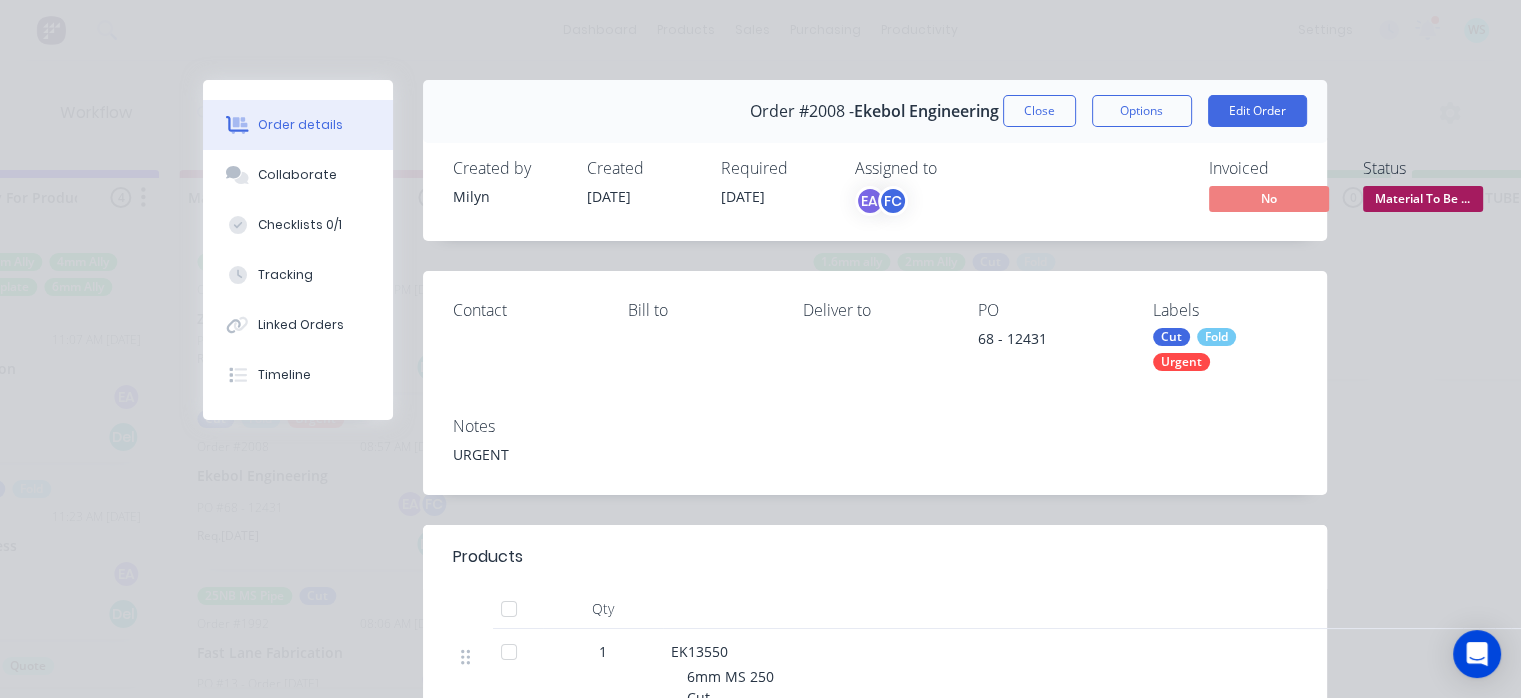 click on "Close" at bounding box center [1039, 111] 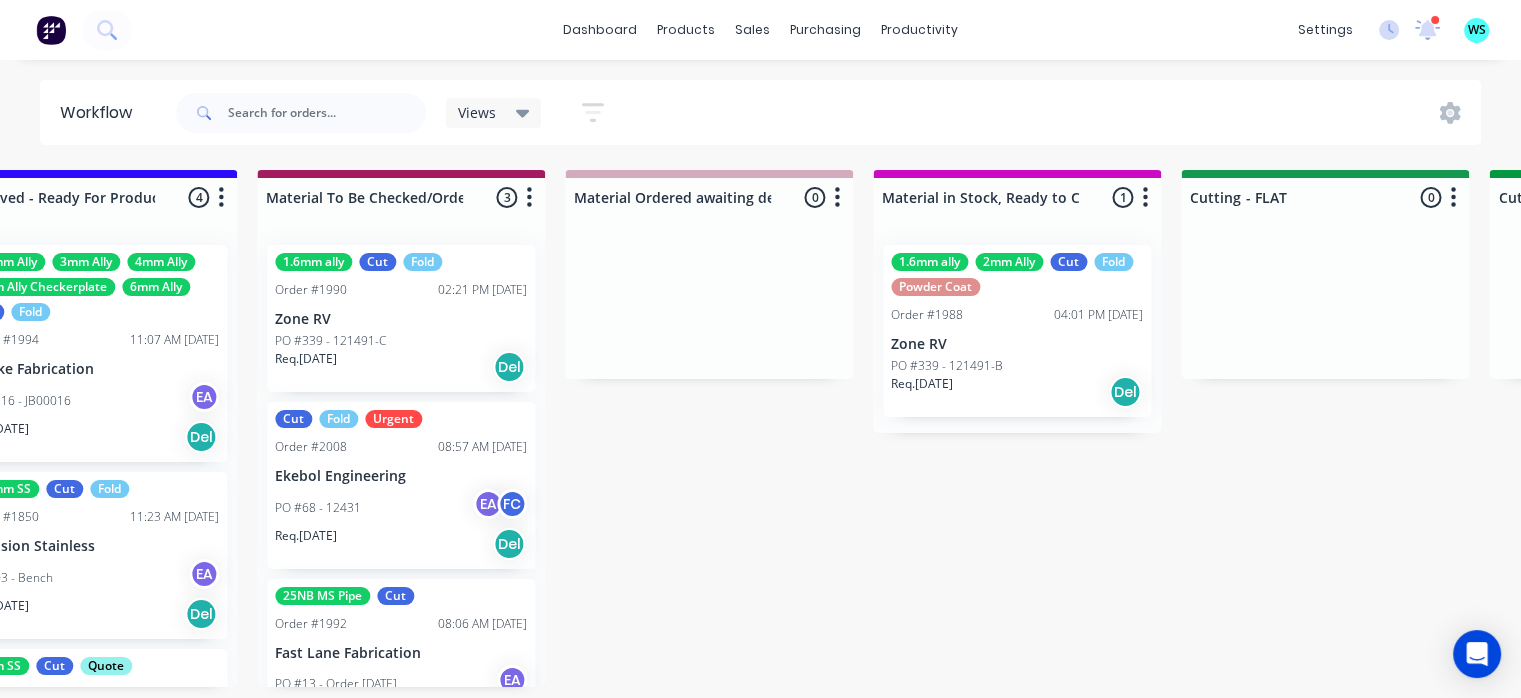 scroll, scrollTop: 0, scrollLeft: 2536, axis: horizontal 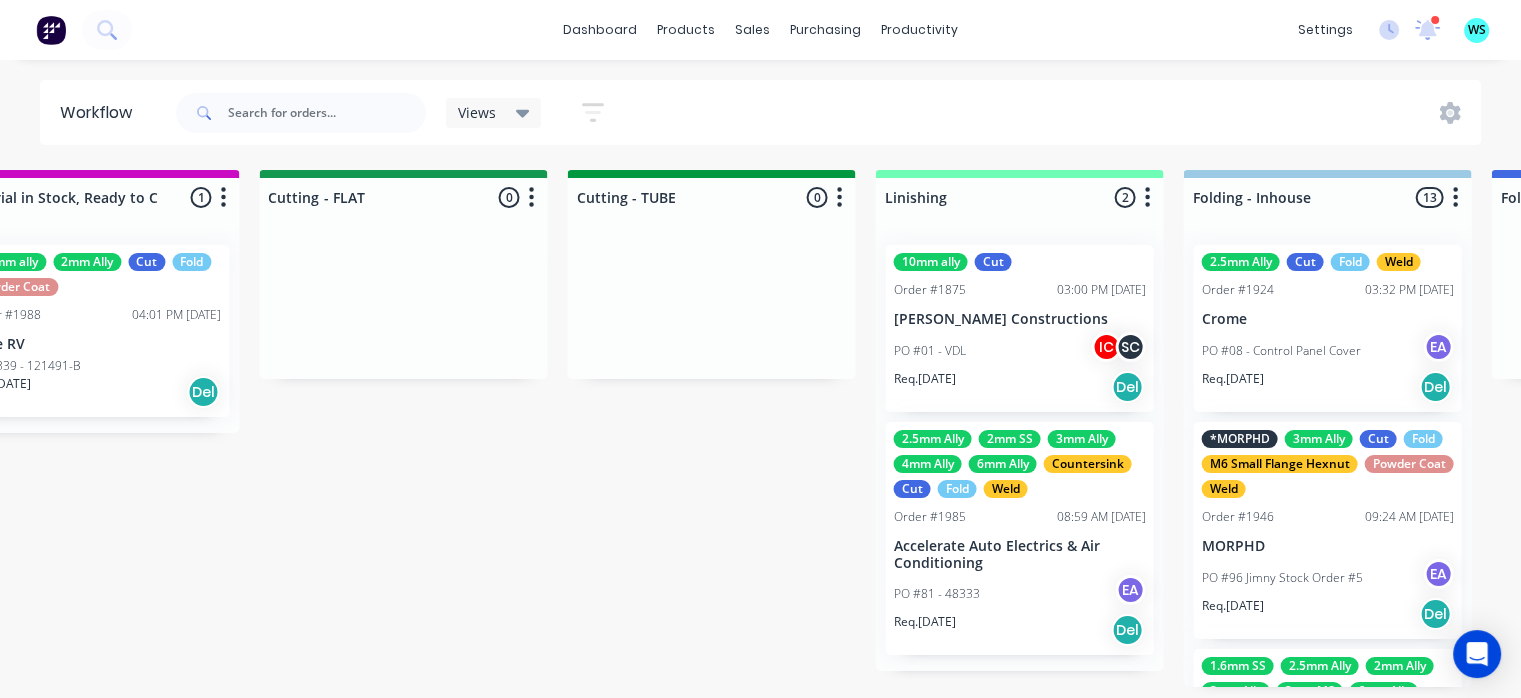 click on "Submitted 4 Status colour #273444 hex #273444 Save Cancel Summaries Total order value Invoiced to date To be invoiced Sort By Created date Required date Order number Customer name Most recent 0-Add labels for all materials and processes here 100x50x3mm ally RHS 2.5mm SS 3mm Ally Cut Fold M10 Hex Nutserts Powder Coat Order #386 09:56 AM [DATE] Metalmorphic PO #00-Template Req. [DATE] Del Quote Order #2017 11:08 AM [DATE] K&F Fabrications PO #03 - RFQ Req. [DATE] Del Quote Order #2016 11:00 AM [DATE] [PERSON_NAME] PO #01 - RFQ Req. [DATE] Del Quote Order #2013 11:35 AM [DATE] VanDean Caravans PO #16 - Build #006 - Chassis Req. [DATE] Del Draw Up - [PERSON_NAME] 4 Status colour #F6D982 hex #F6D982 Save Cancel Notifications Email SMS Summaries Total order value Invoiced to date To be invoiced Sort By Created date Required date Order number Customer name Most recent Delete Order #1851 10:02 AM [DATE] VanDean Caravans PO #13 - Test Step File
IC Req. [DATE] Del Order #1897 12:27 PM [DATE] GW Commercial IC" at bounding box center [492, 428] 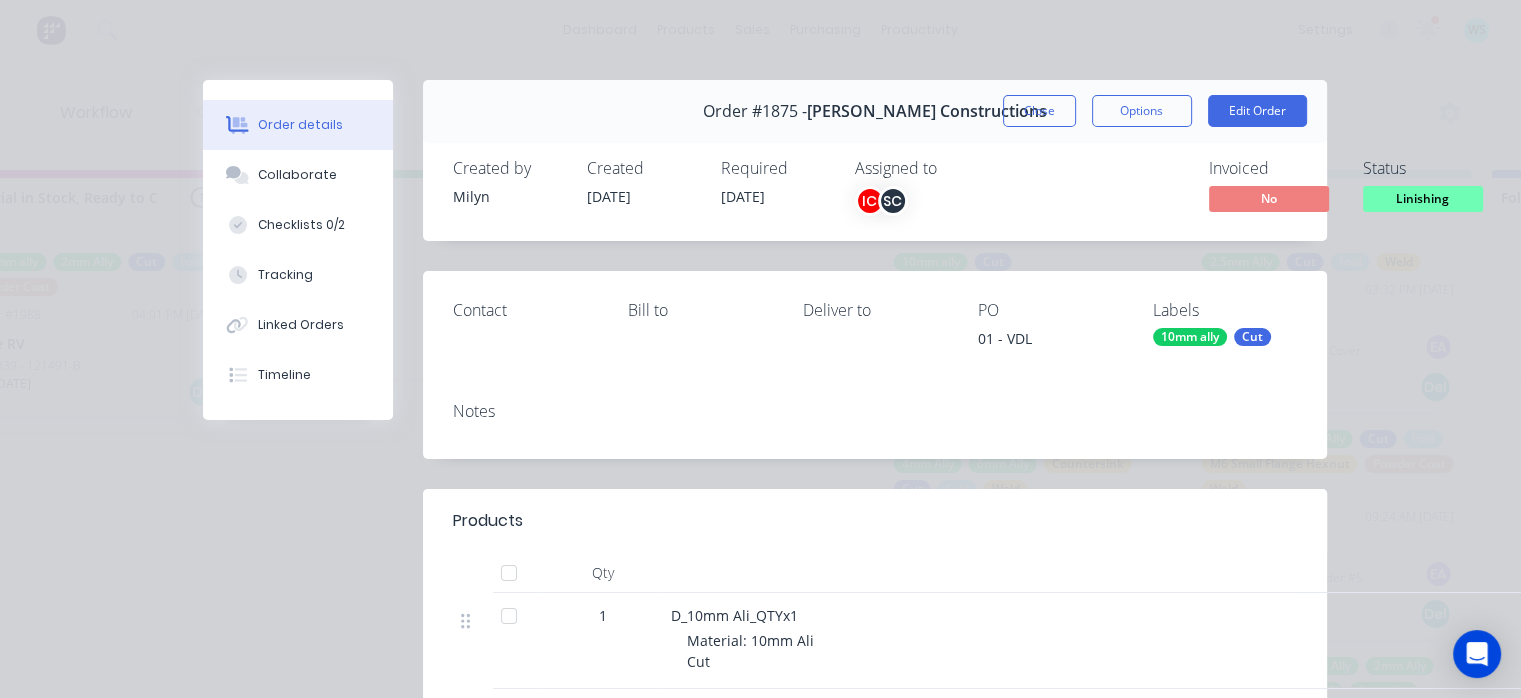 click on "Collaborate" at bounding box center [297, 175] 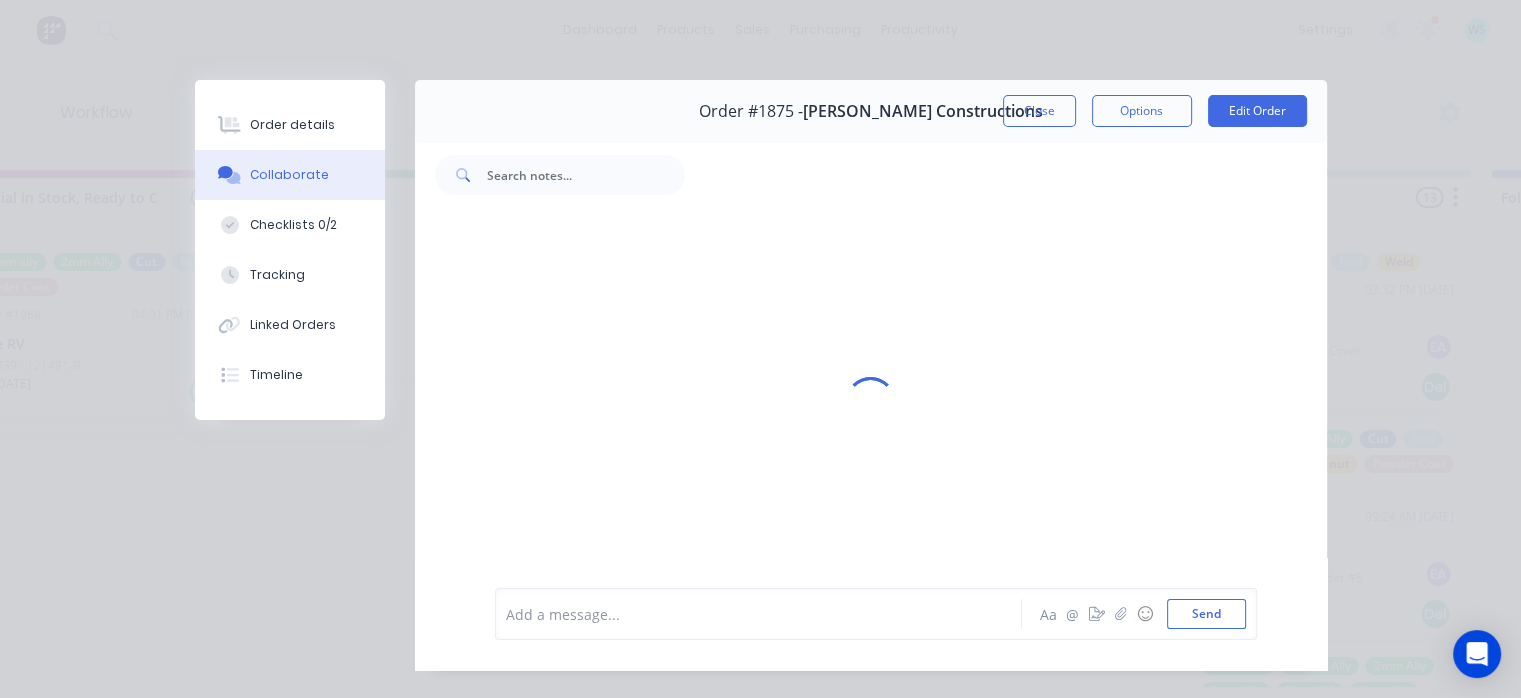 click at bounding box center [764, 614] 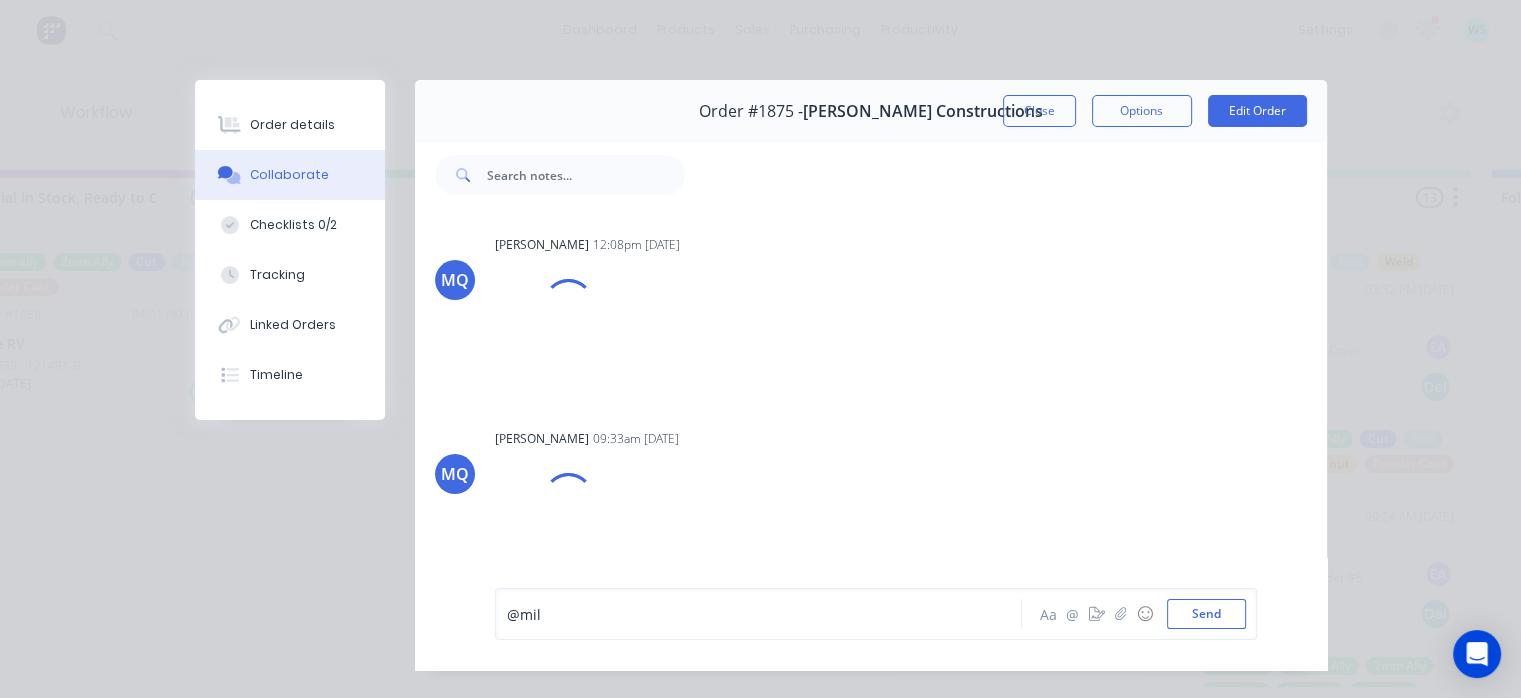 scroll, scrollTop: 1888, scrollLeft: 0, axis: vertical 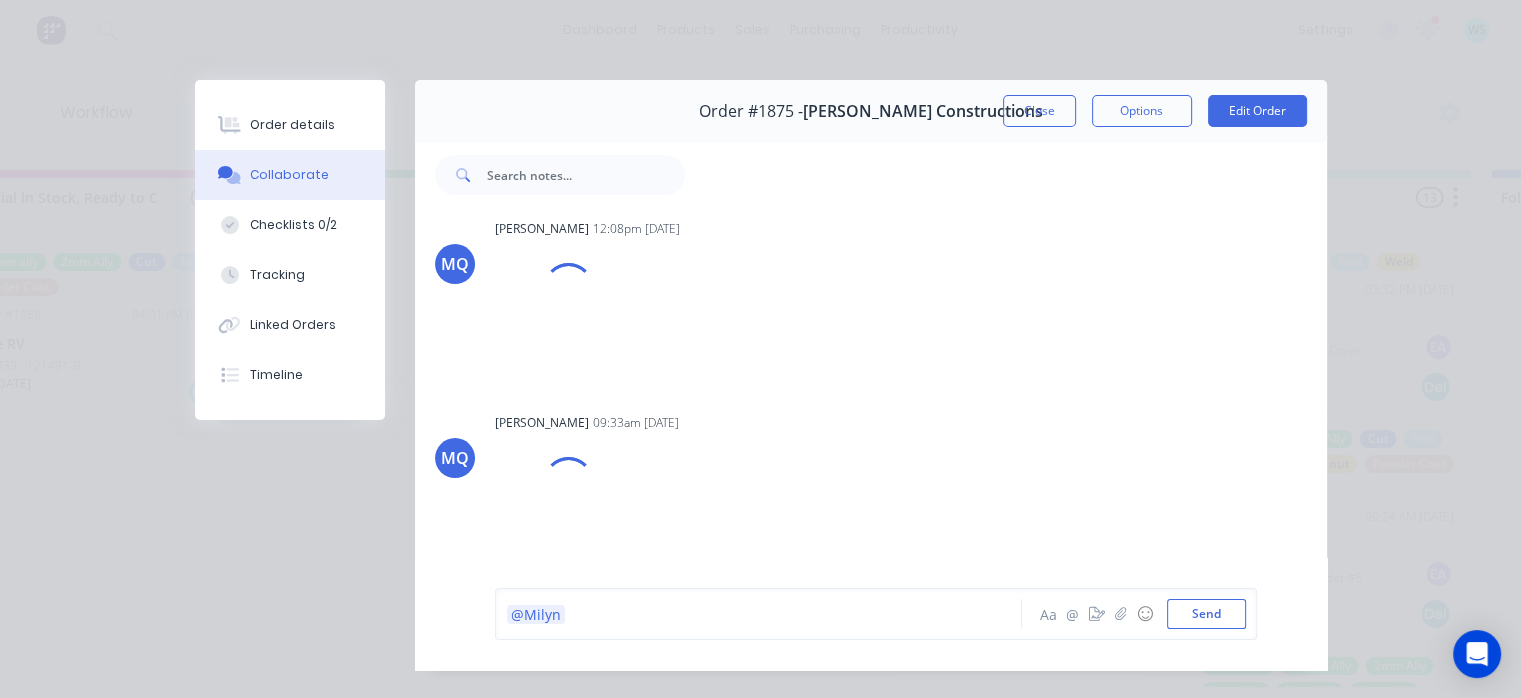 type 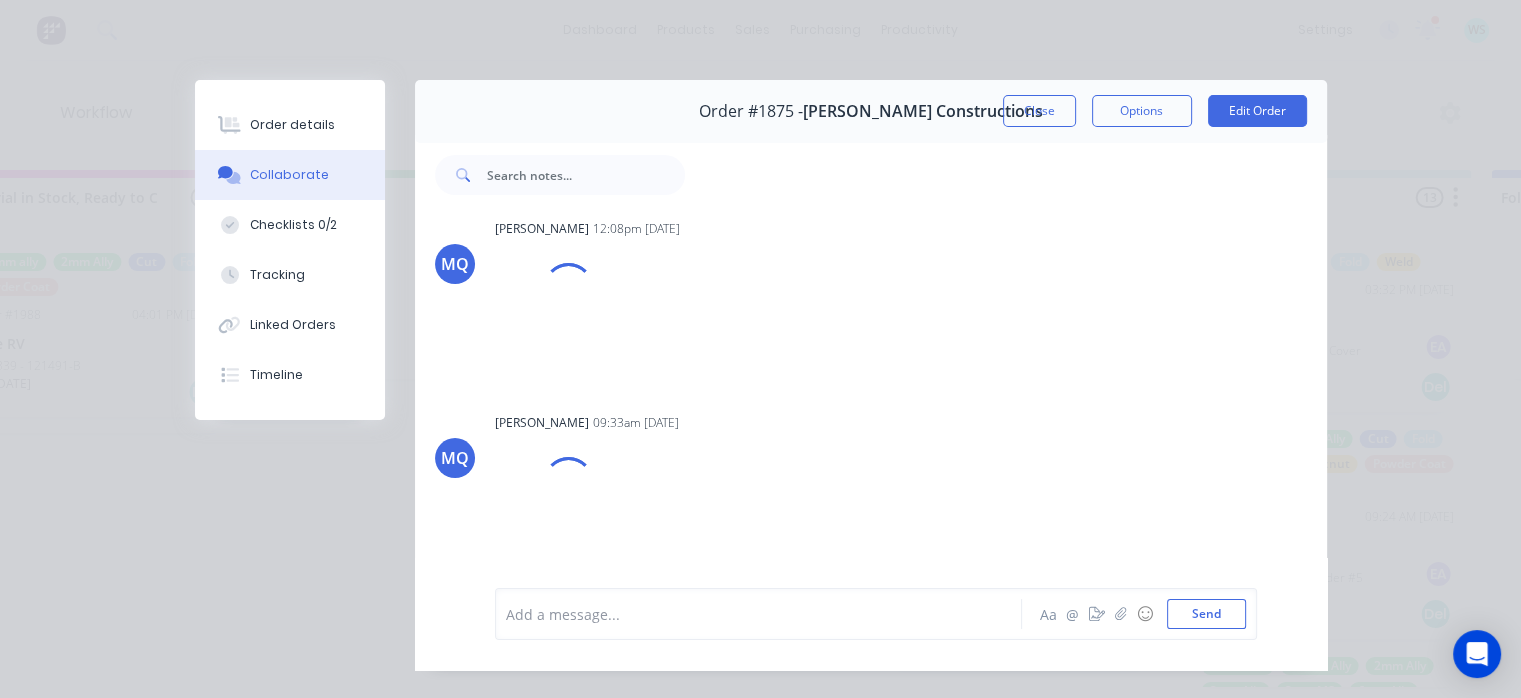scroll, scrollTop: 2008, scrollLeft: 0, axis: vertical 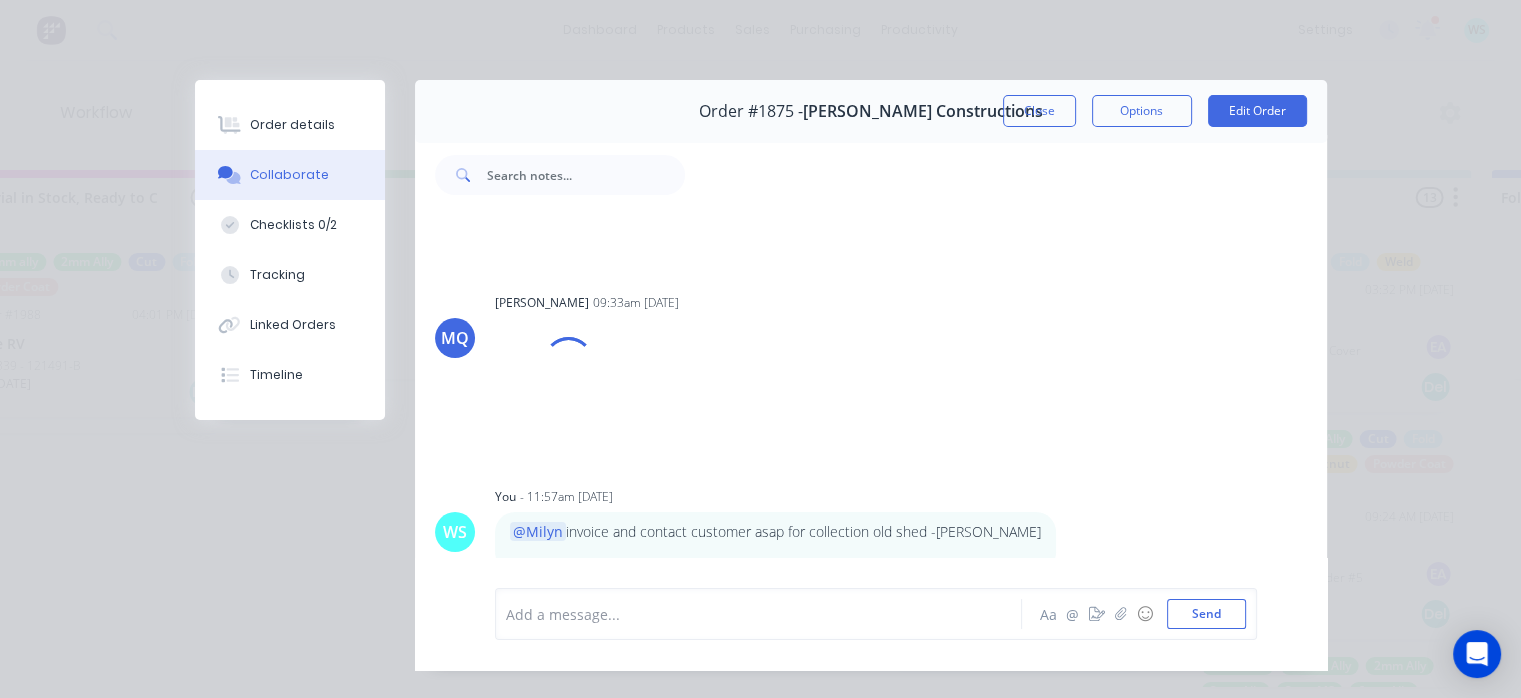 click on "Order details" at bounding box center (290, 125) 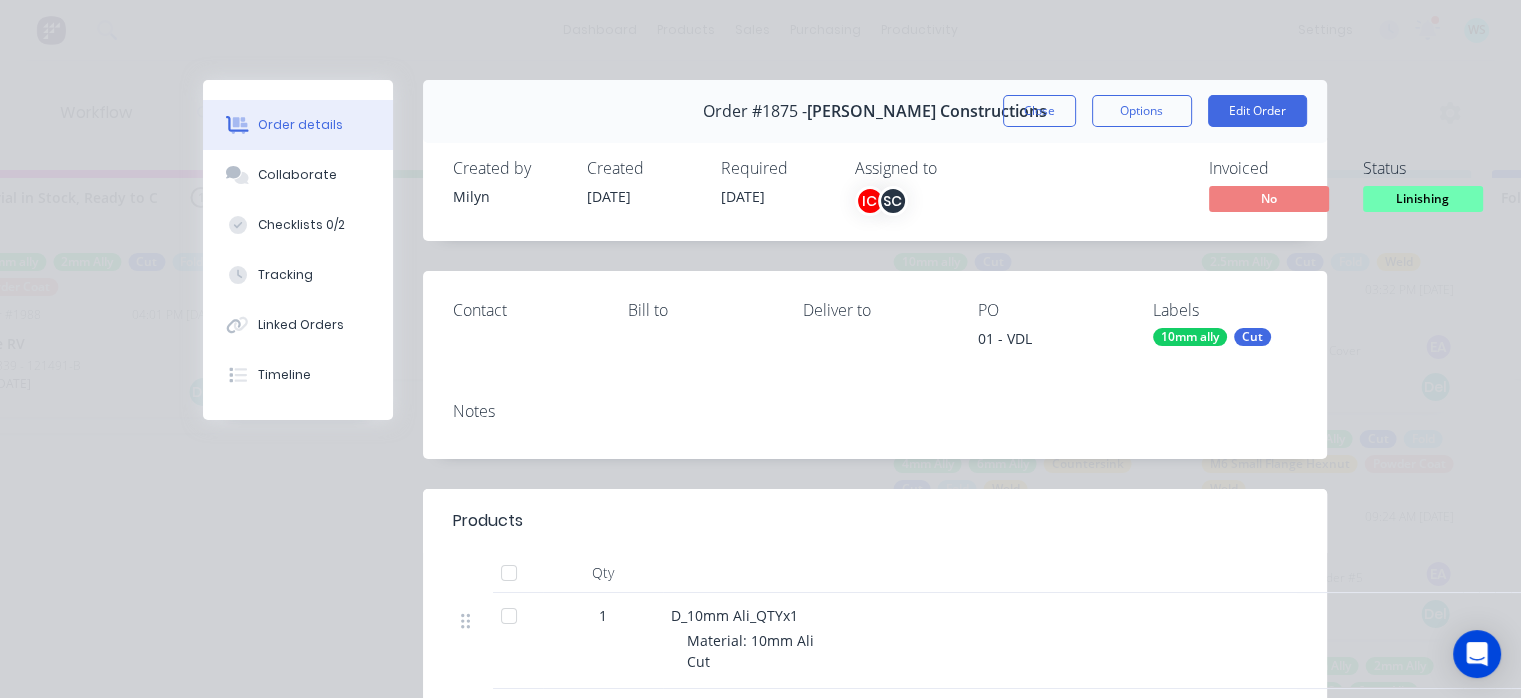 click on "Linishing" at bounding box center [1423, 198] 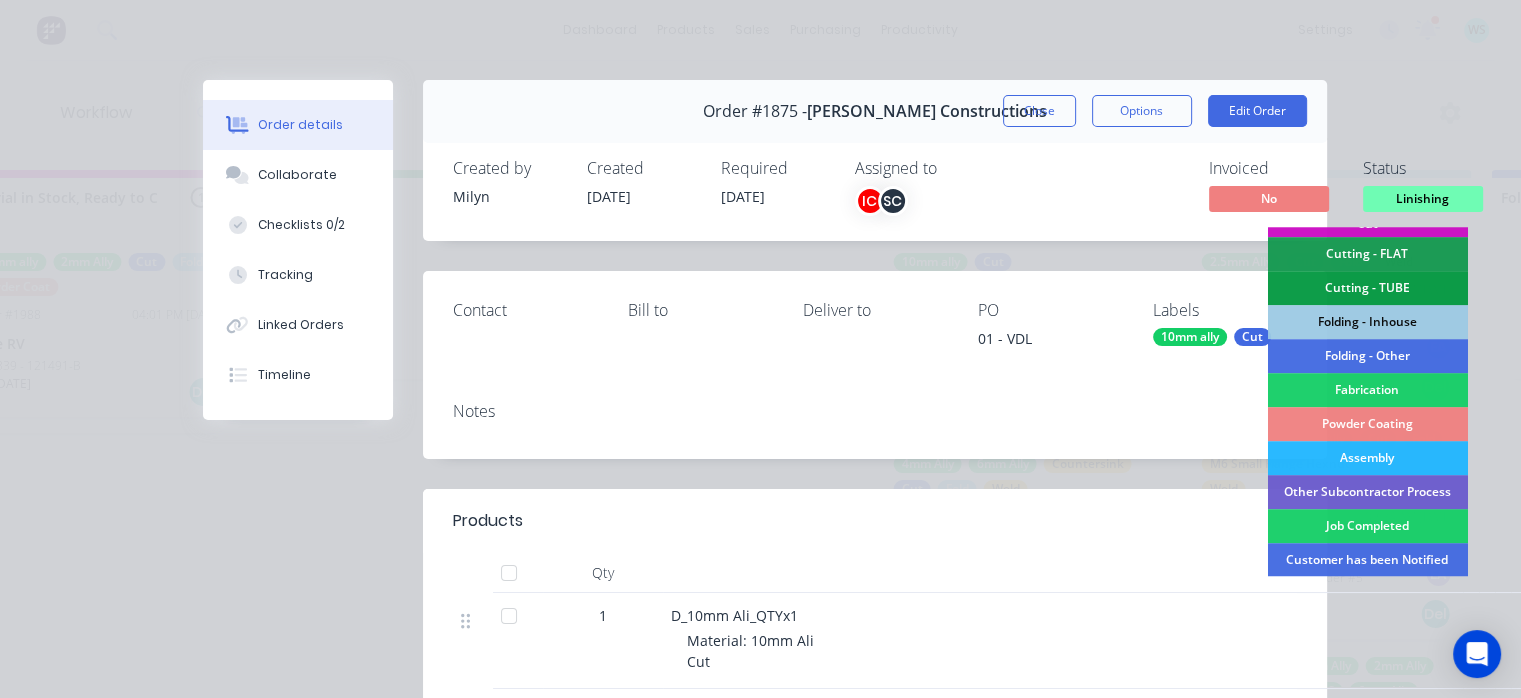 scroll, scrollTop: 597, scrollLeft: 0, axis: vertical 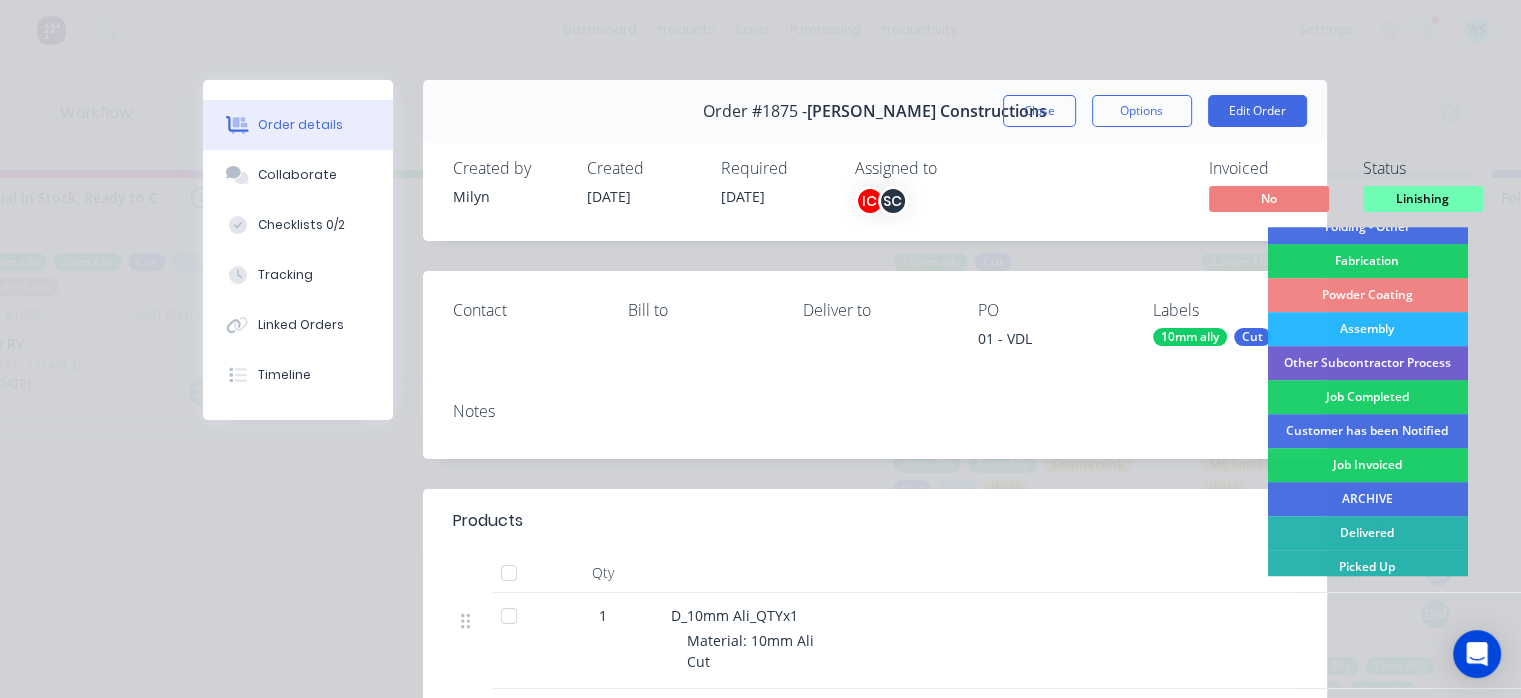 click on "Job Completed" at bounding box center [1367, 397] 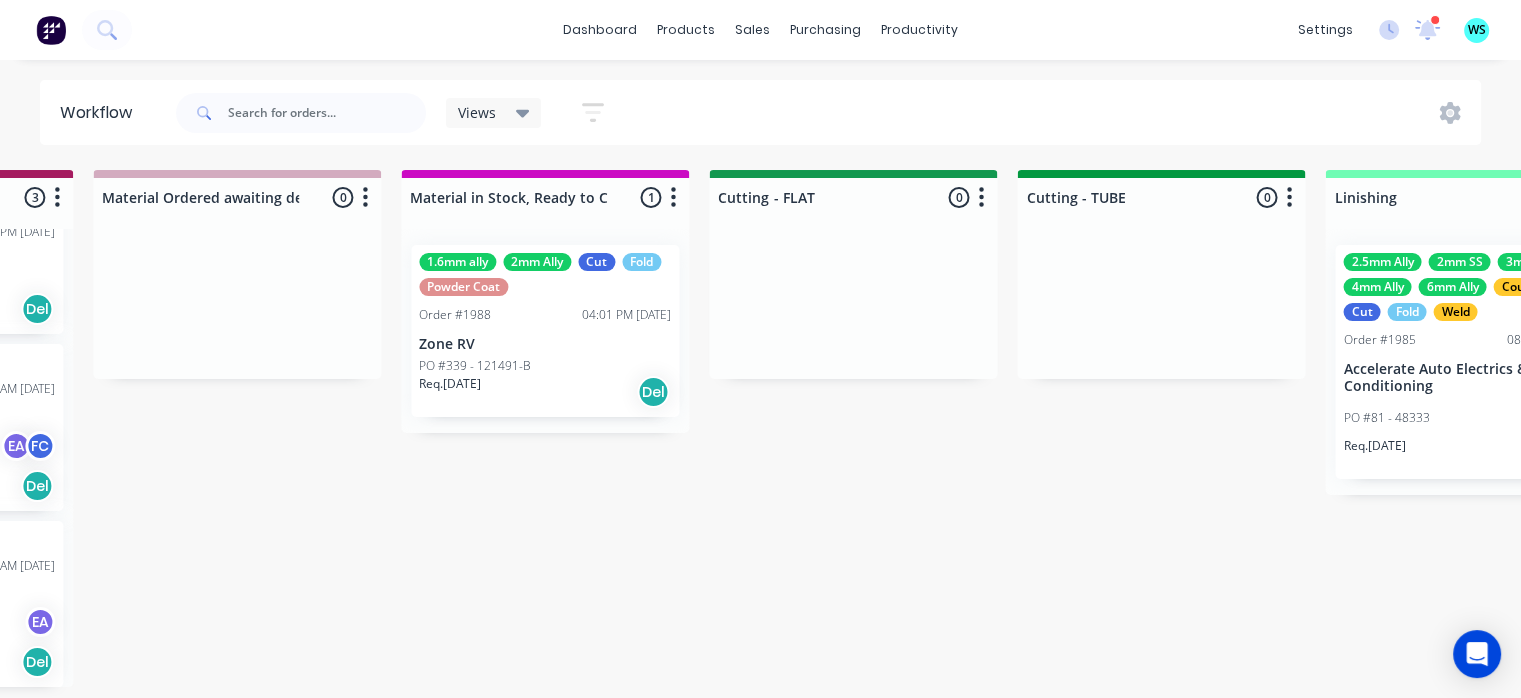 scroll, scrollTop: 0, scrollLeft: 3038, axis: horizontal 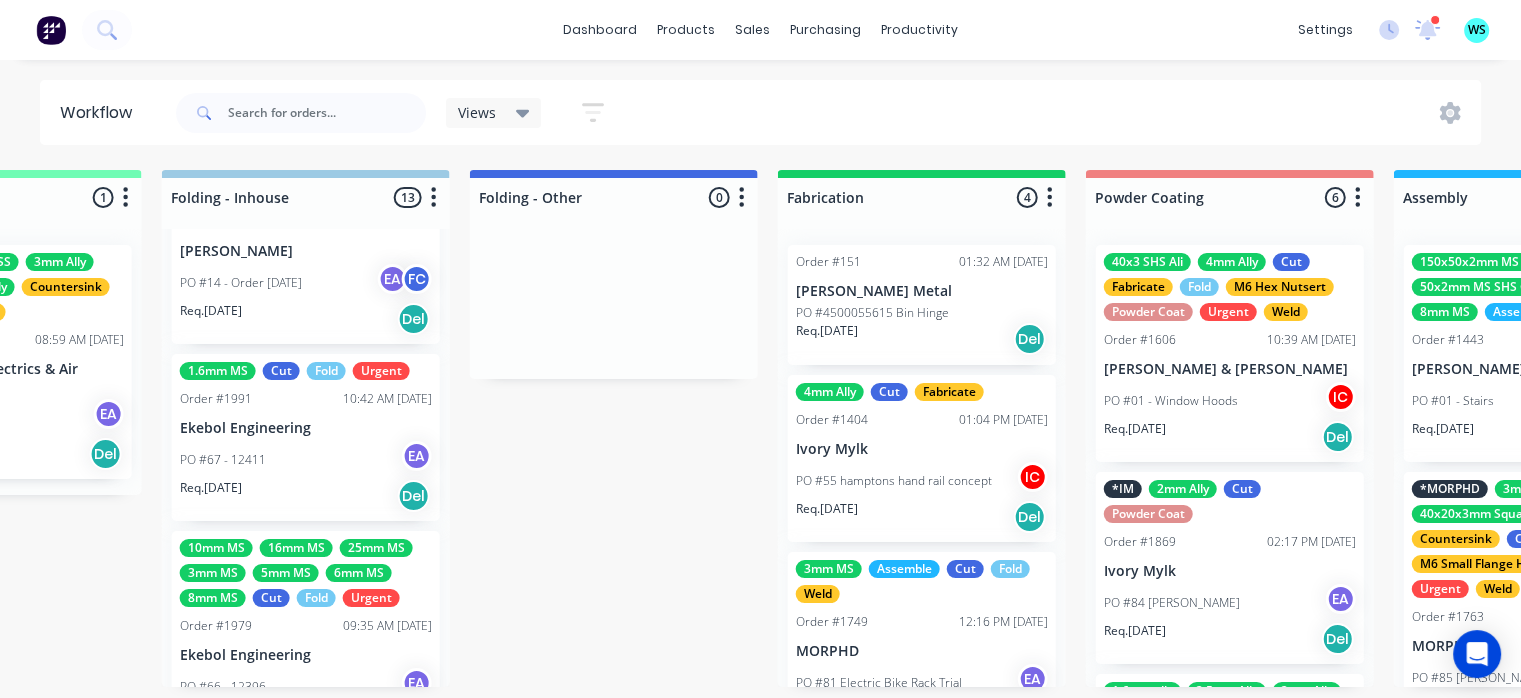 click on "PO #14 - Order [DATE]" at bounding box center [241, 283] 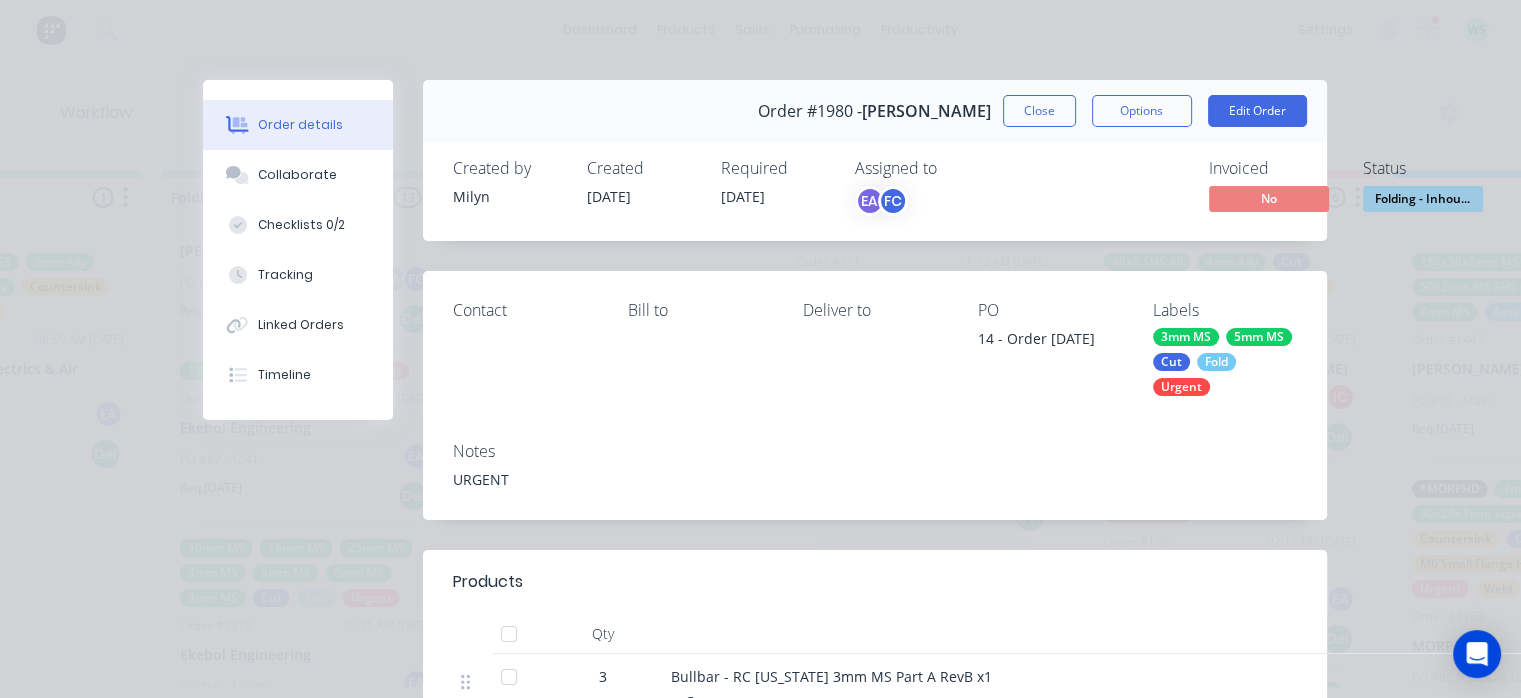 click on "Options" at bounding box center [1142, 111] 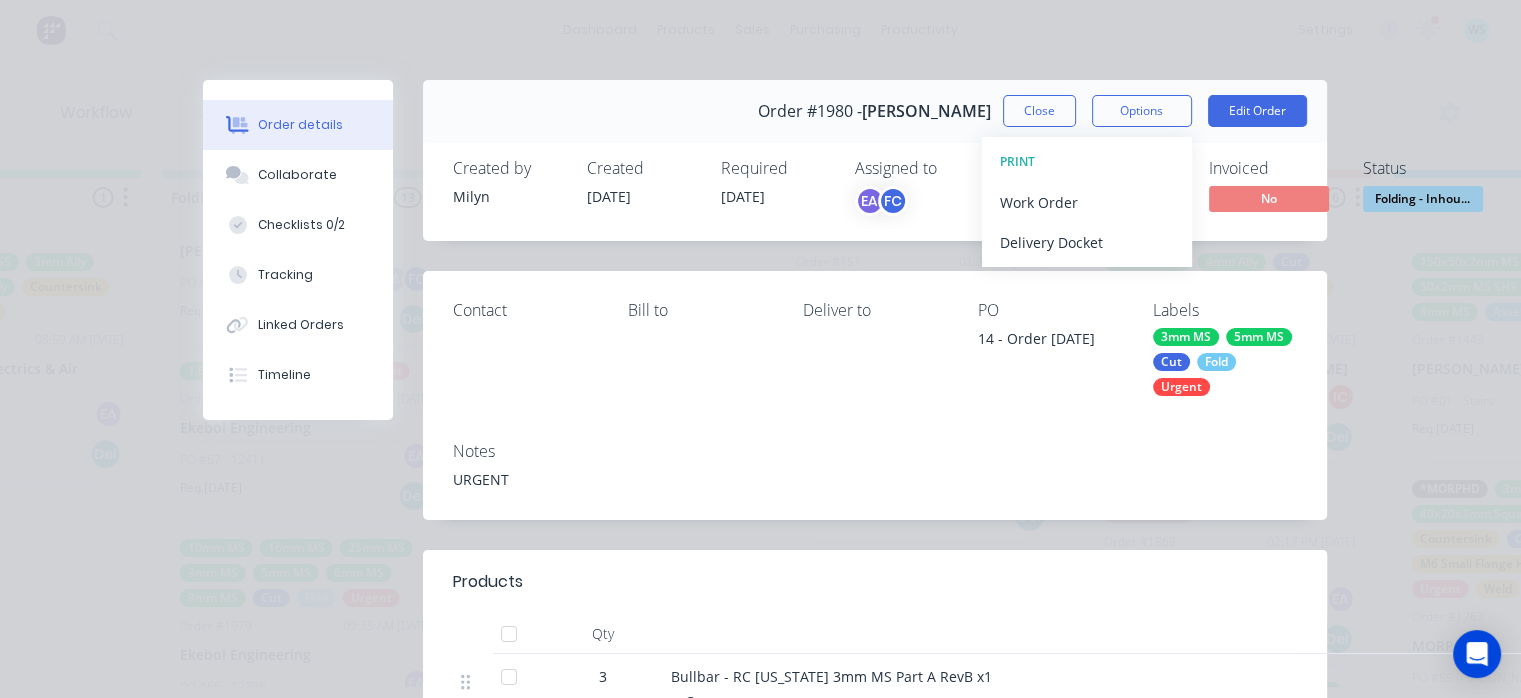 click on "Delivery Docket" at bounding box center [1087, 242] 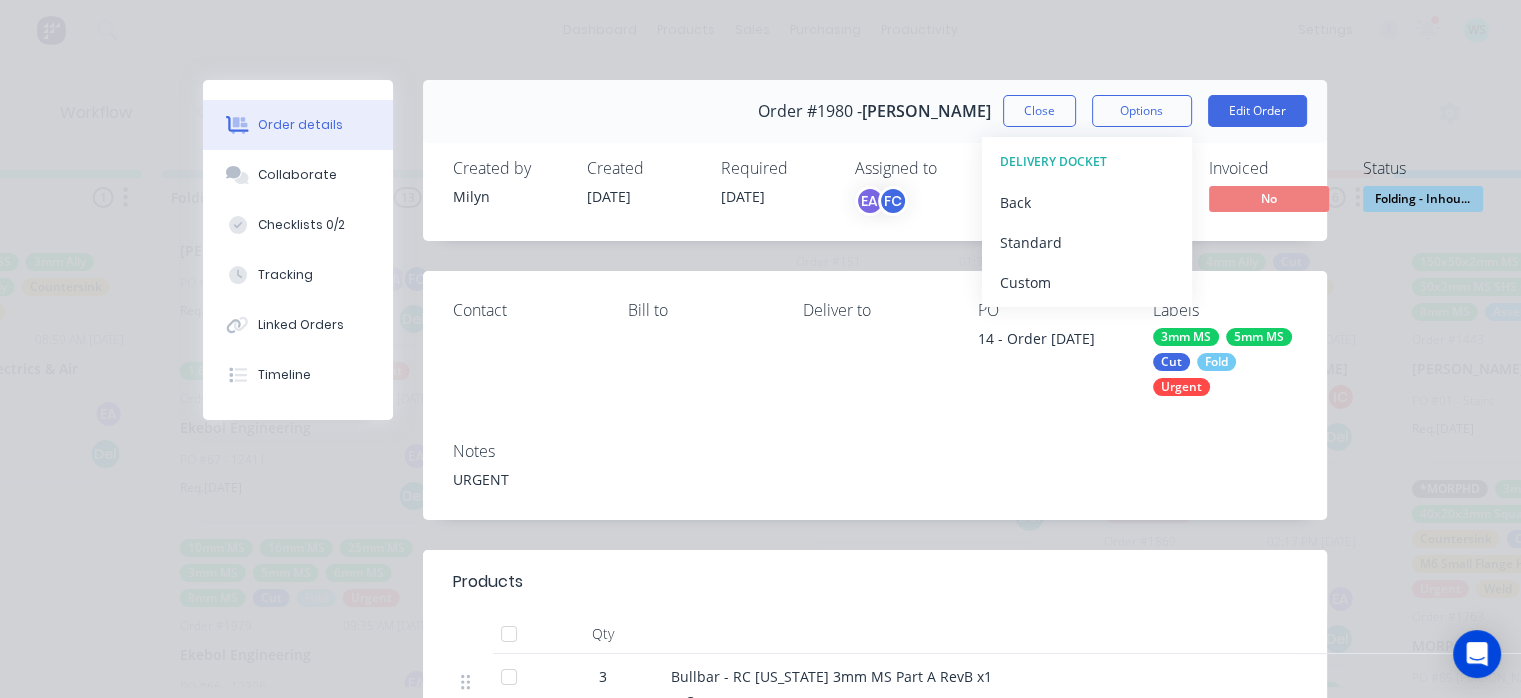 click on "Standard" at bounding box center [1087, 242] 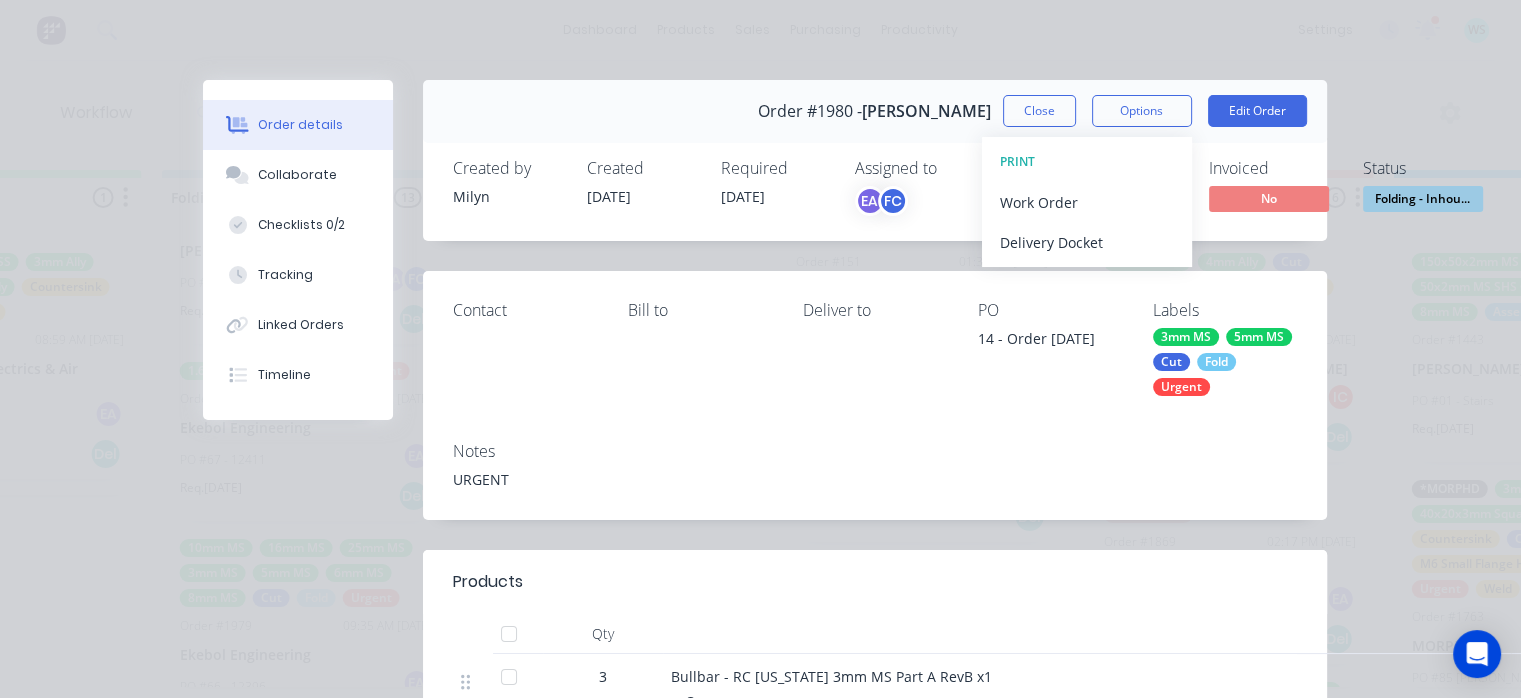 click on "Notes" at bounding box center (875, 451) 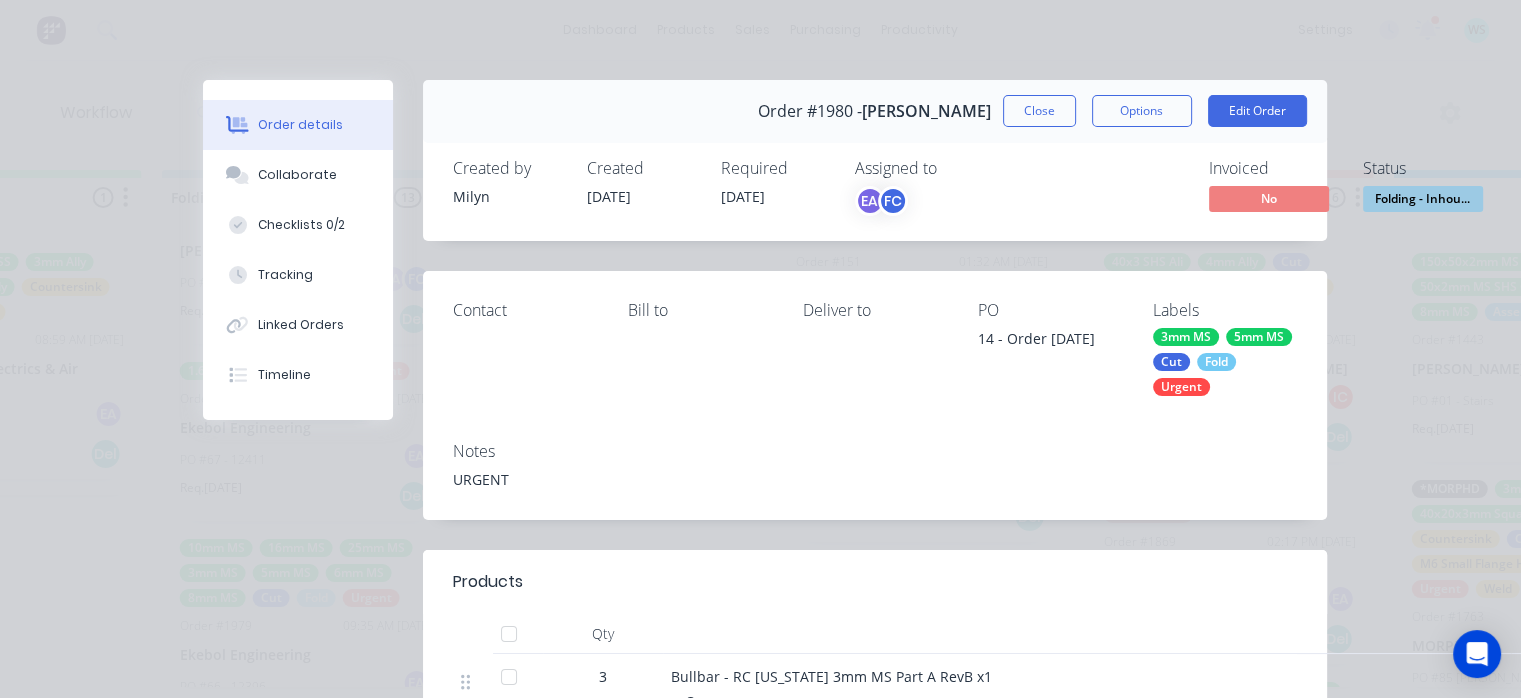 click on "Close" at bounding box center (1039, 111) 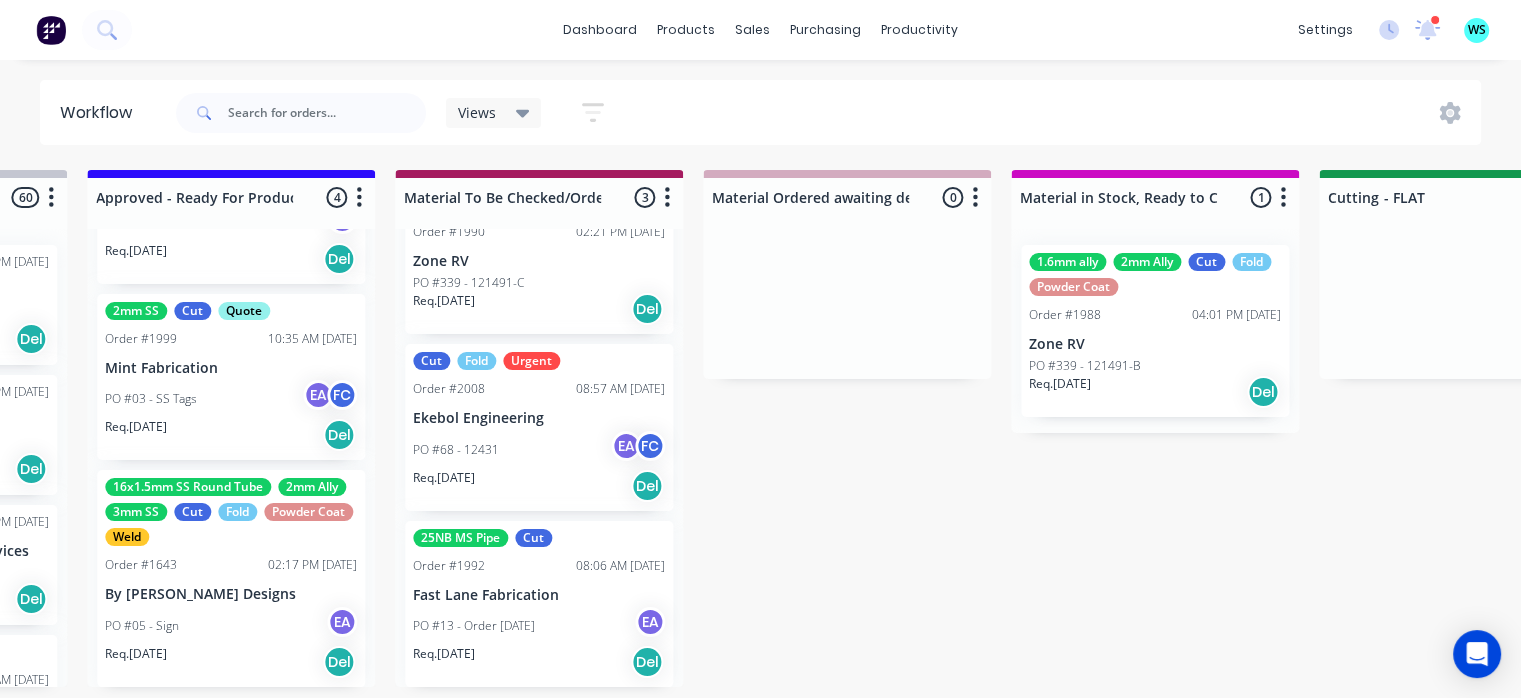 scroll, scrollTop: 0, scrollLeft: 2415, axis: horizontal 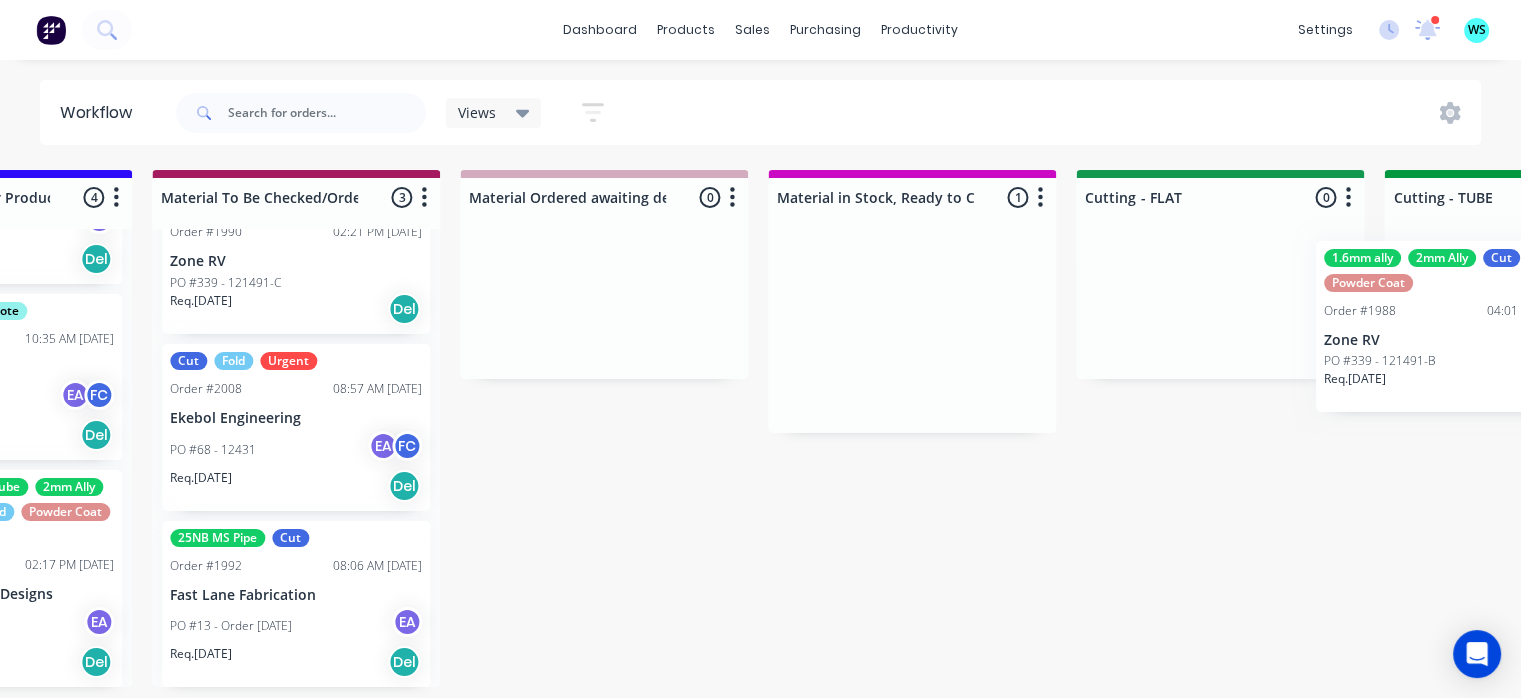 drag, startPoint x: 1388, startPoint y: 364, endPoint x: 1421, endPoint y: 353, distance: 34.785053 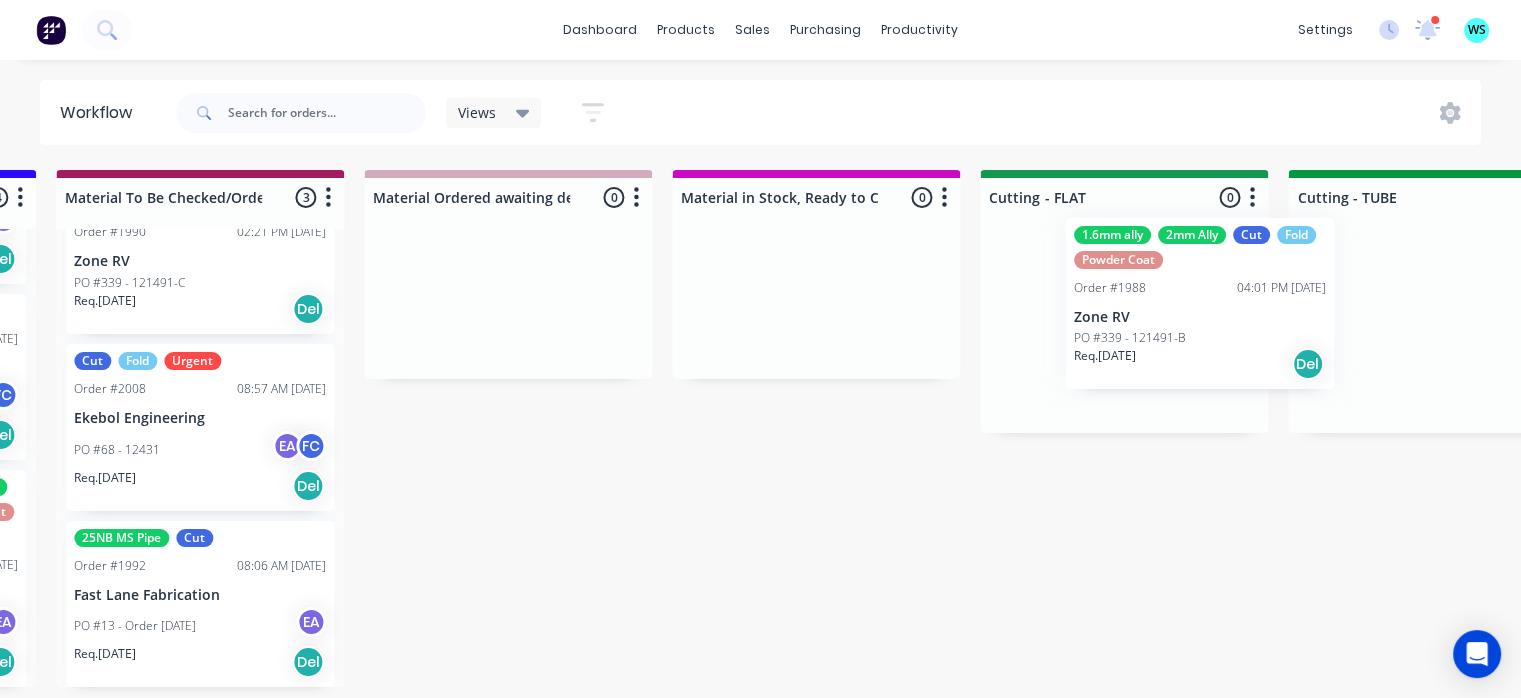 drag, startPoint x: 1154, startPoint y: 320, endPoint x: 1114, endPoint y: 312, distance: 40.792156 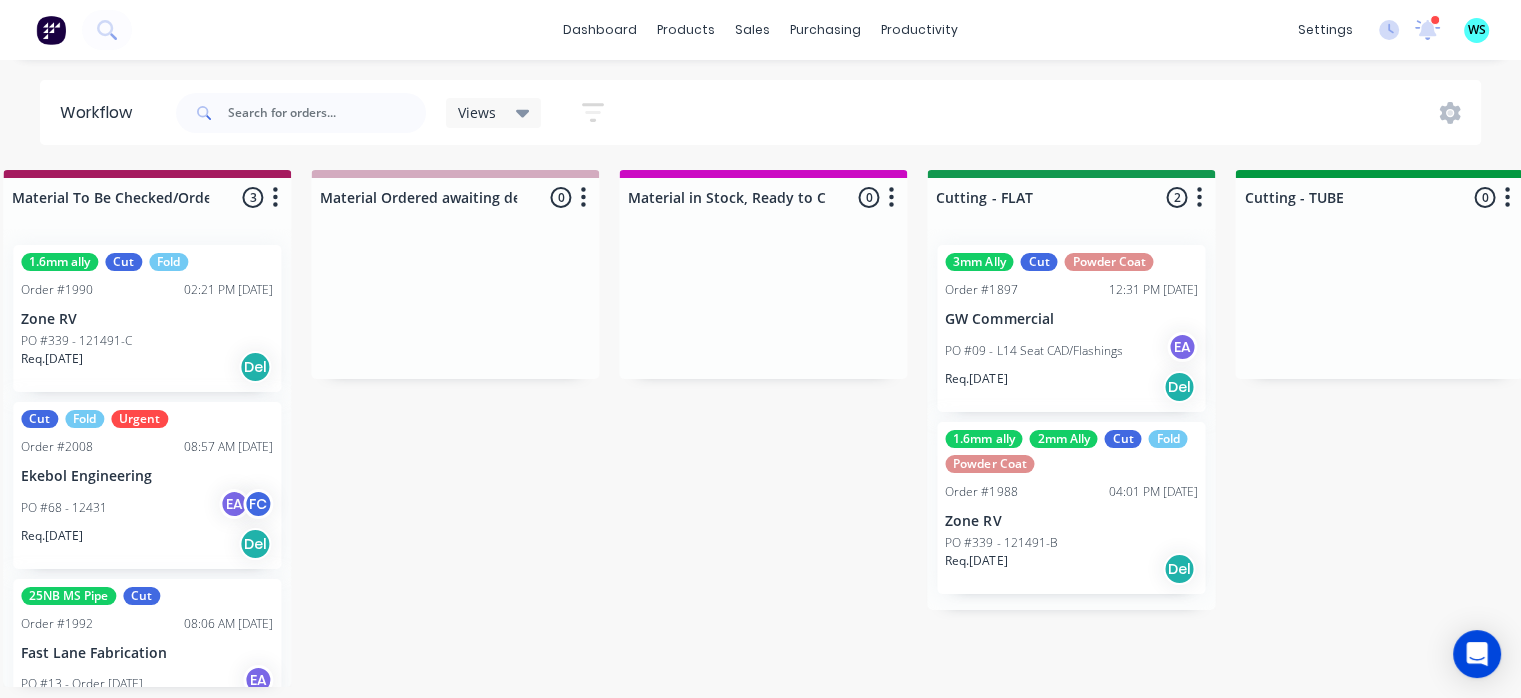 scroll, scrollTop: 0, scrollLeft: 2812, axis: horizontal 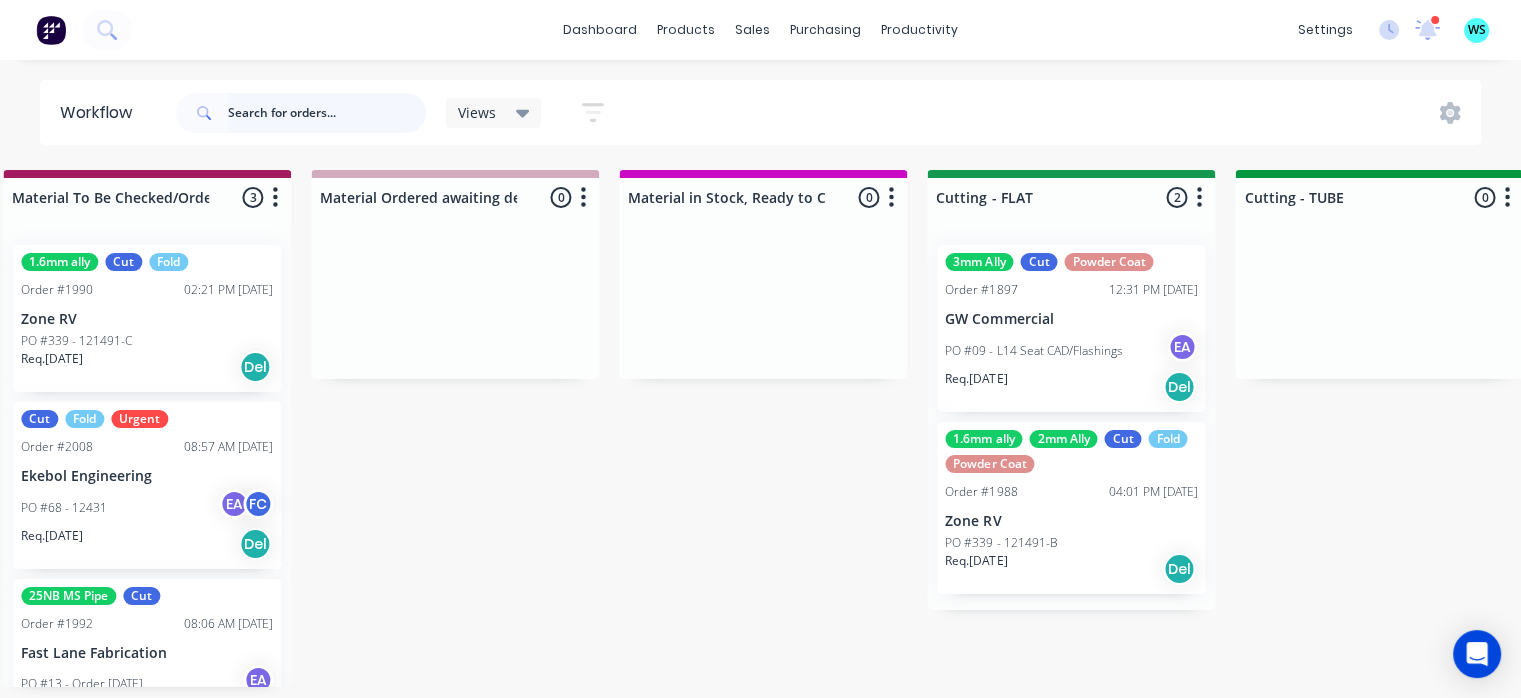 click at bounding box center [327, 113] 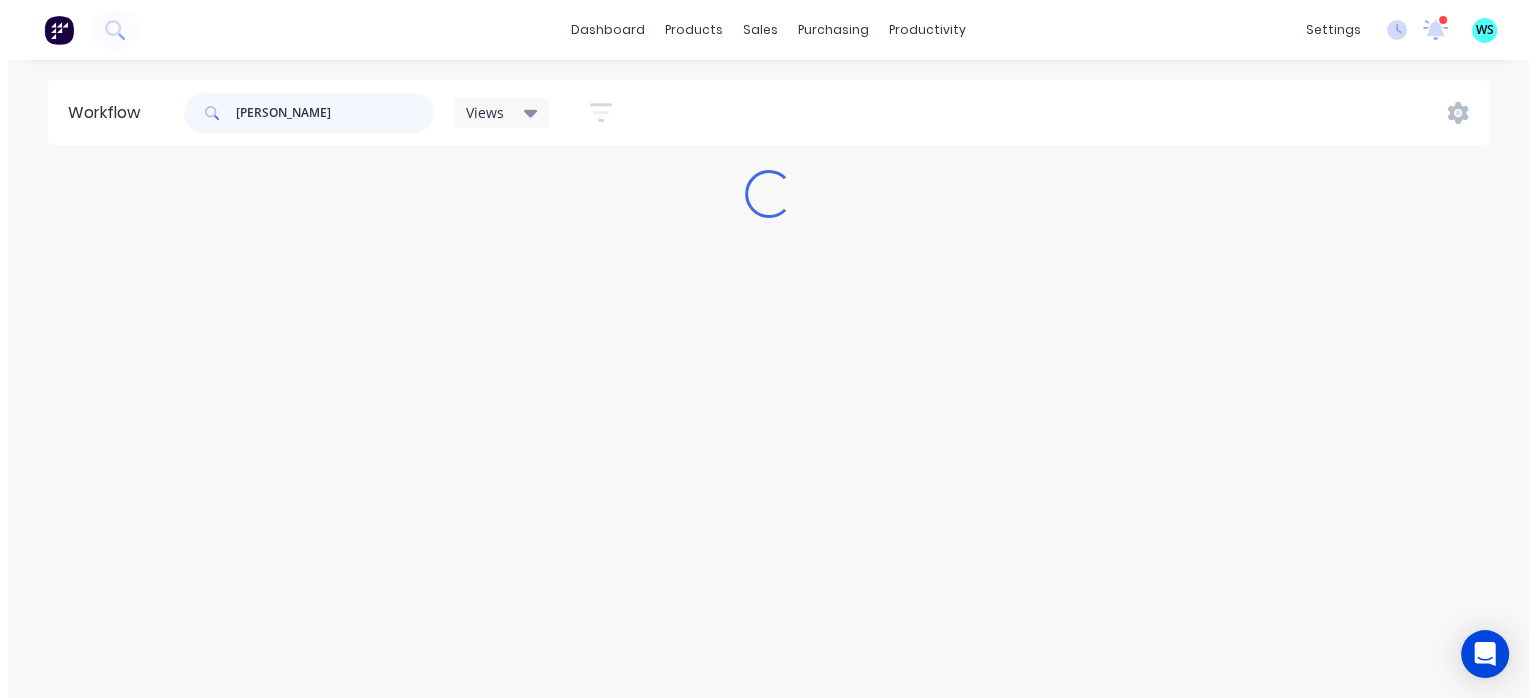 scroll, scrollTop: 0, scrollLeft: 0, axis: both 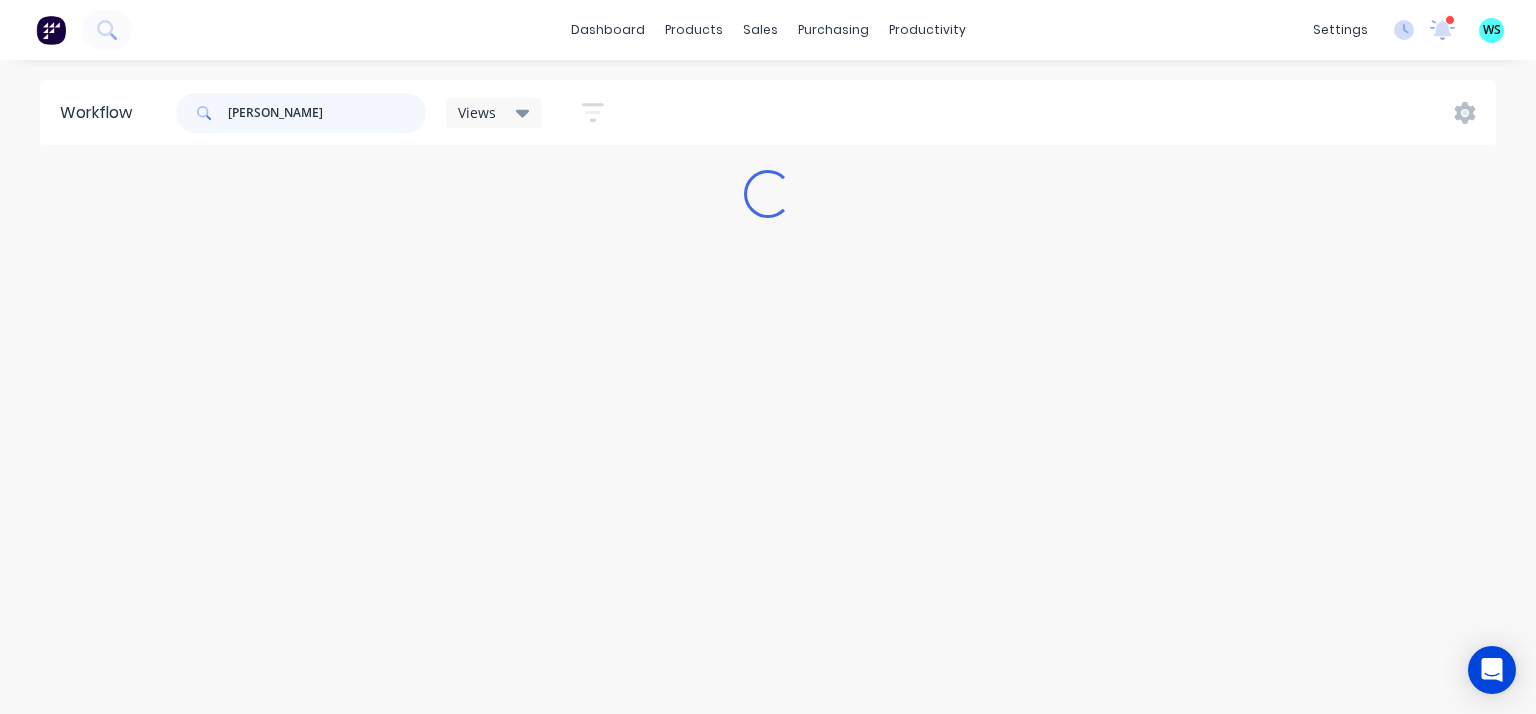 type on "mitch" 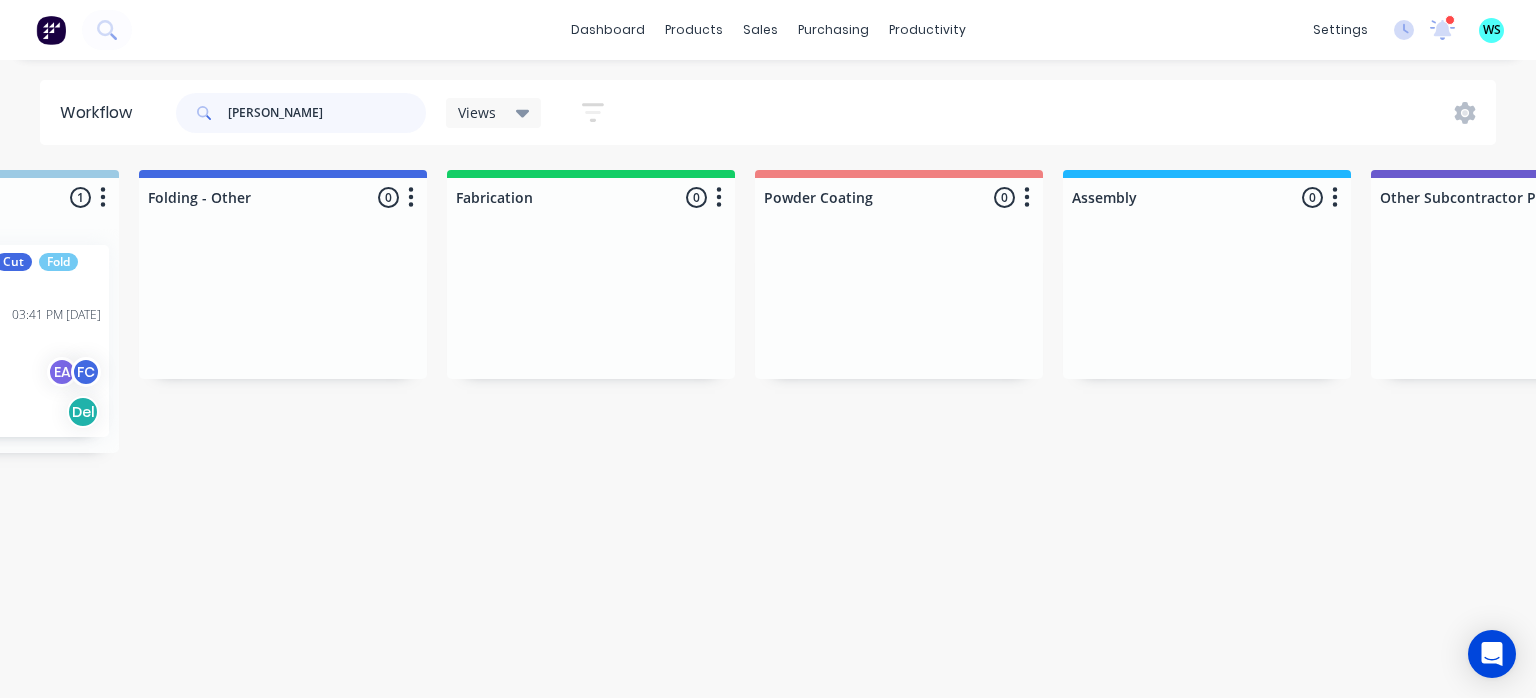 scroll, scrollTop: 0, scrollLeft: 4520, axis: horizontal 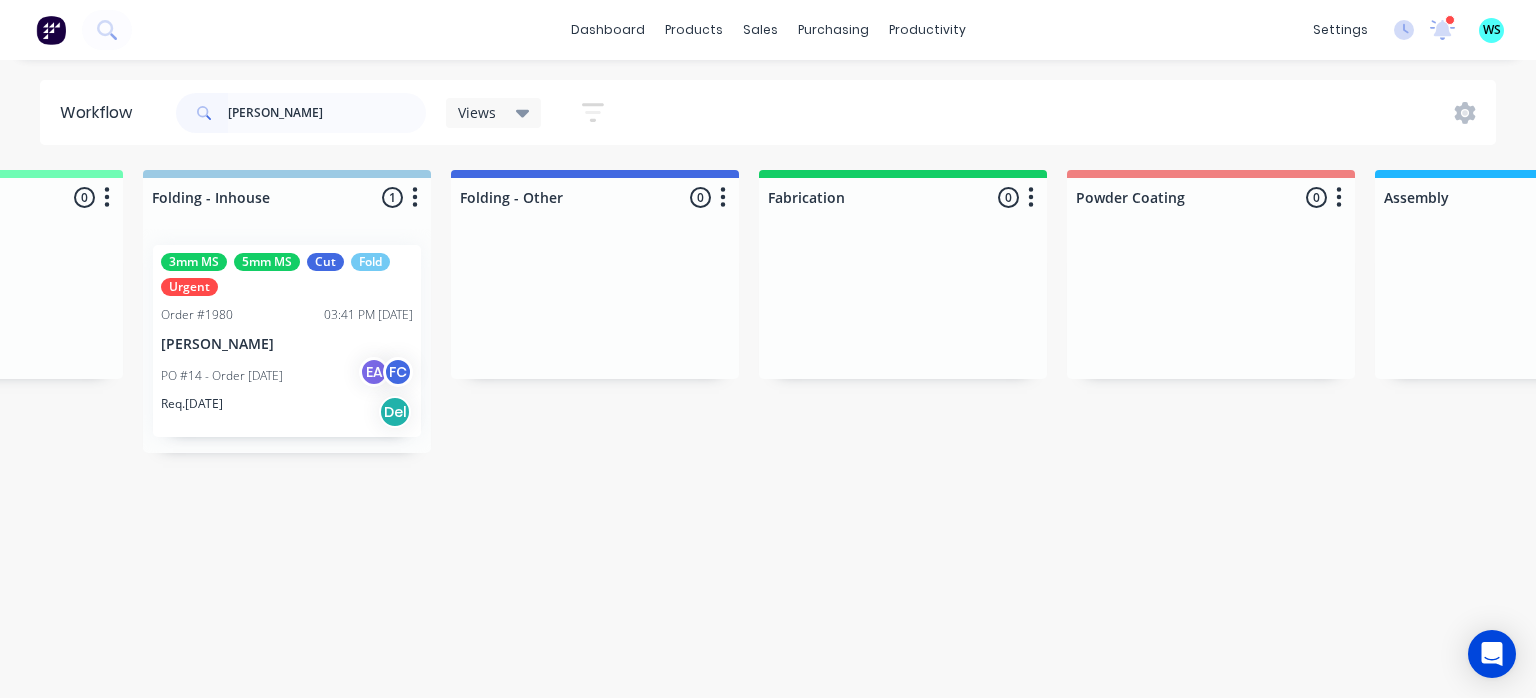 click on "PO #14 - Order 9-7-25
EA FC" at bounding box center (287, 376) 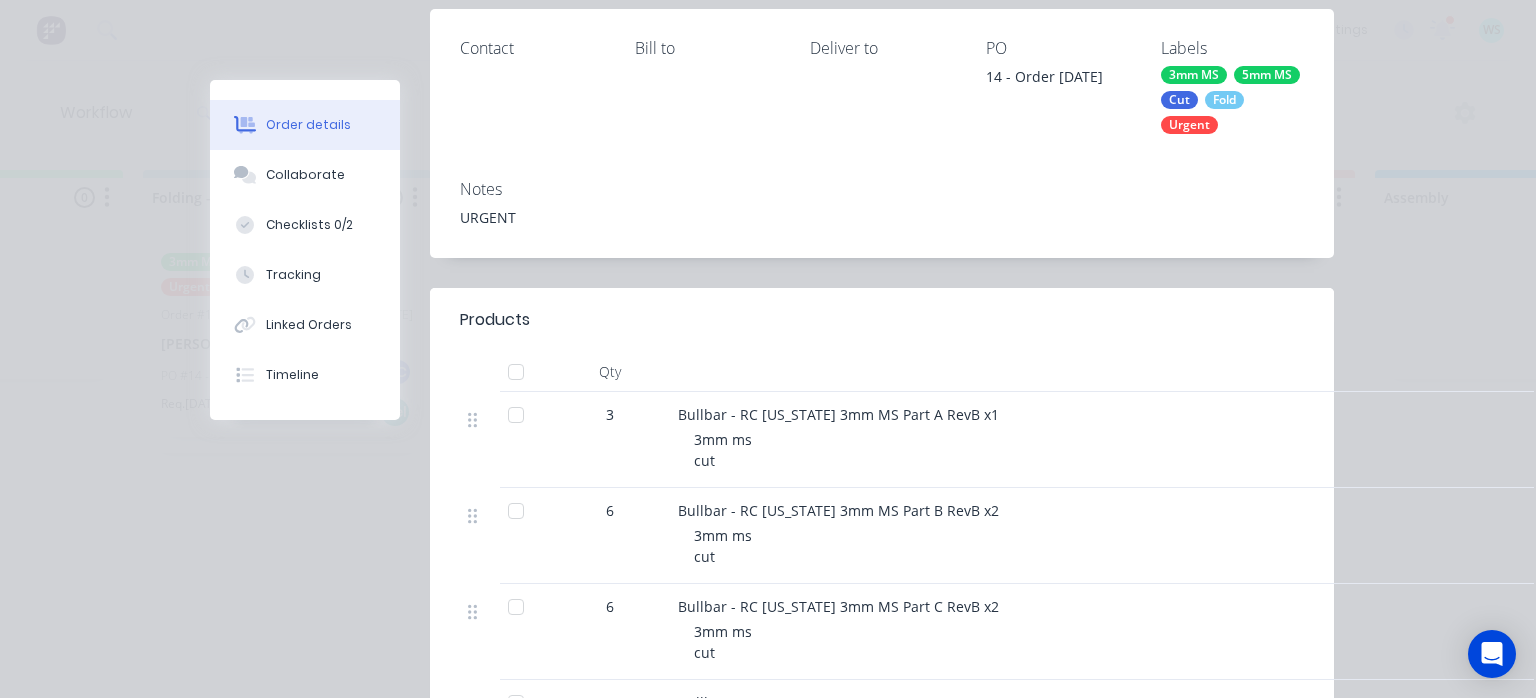 scroll, scrollTop: 0, scrollLeft: 0, axis: both 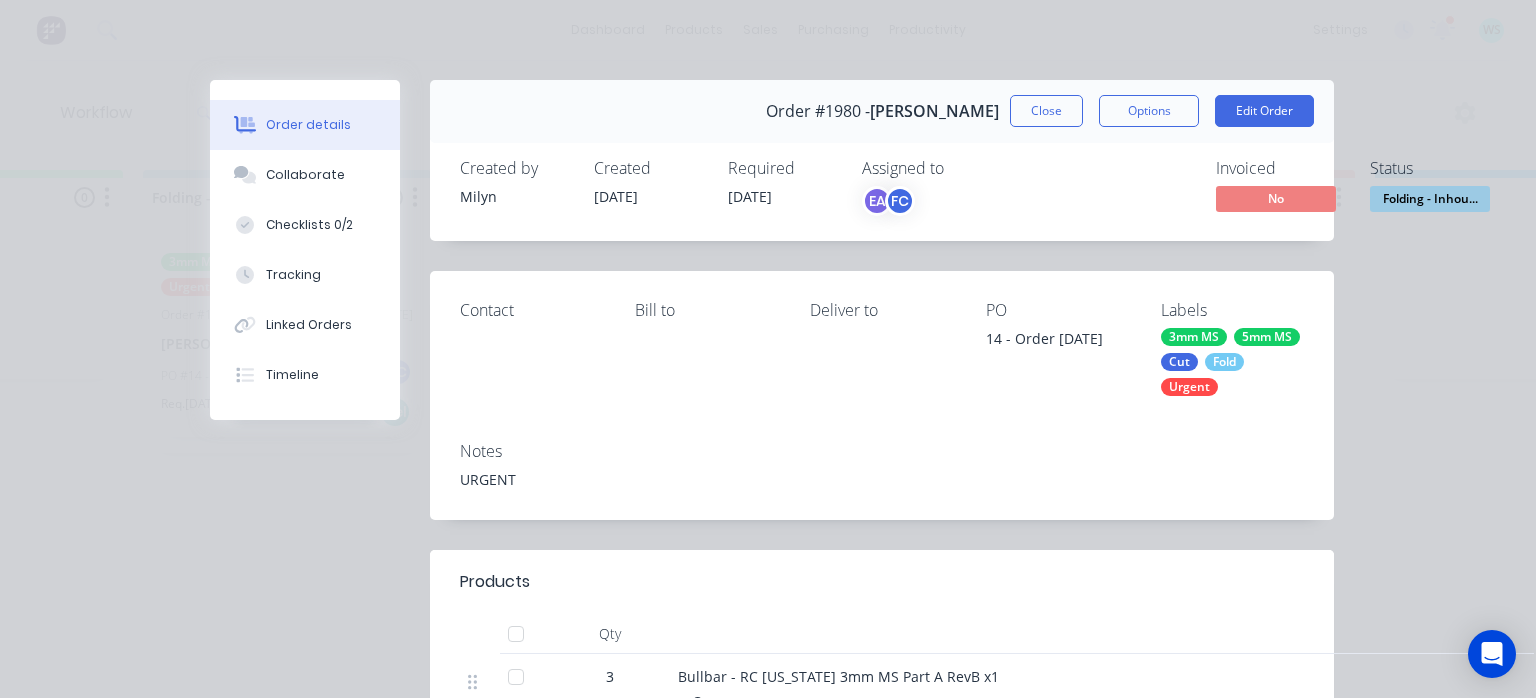 click on "Options" at bounding box center (1149, 111) 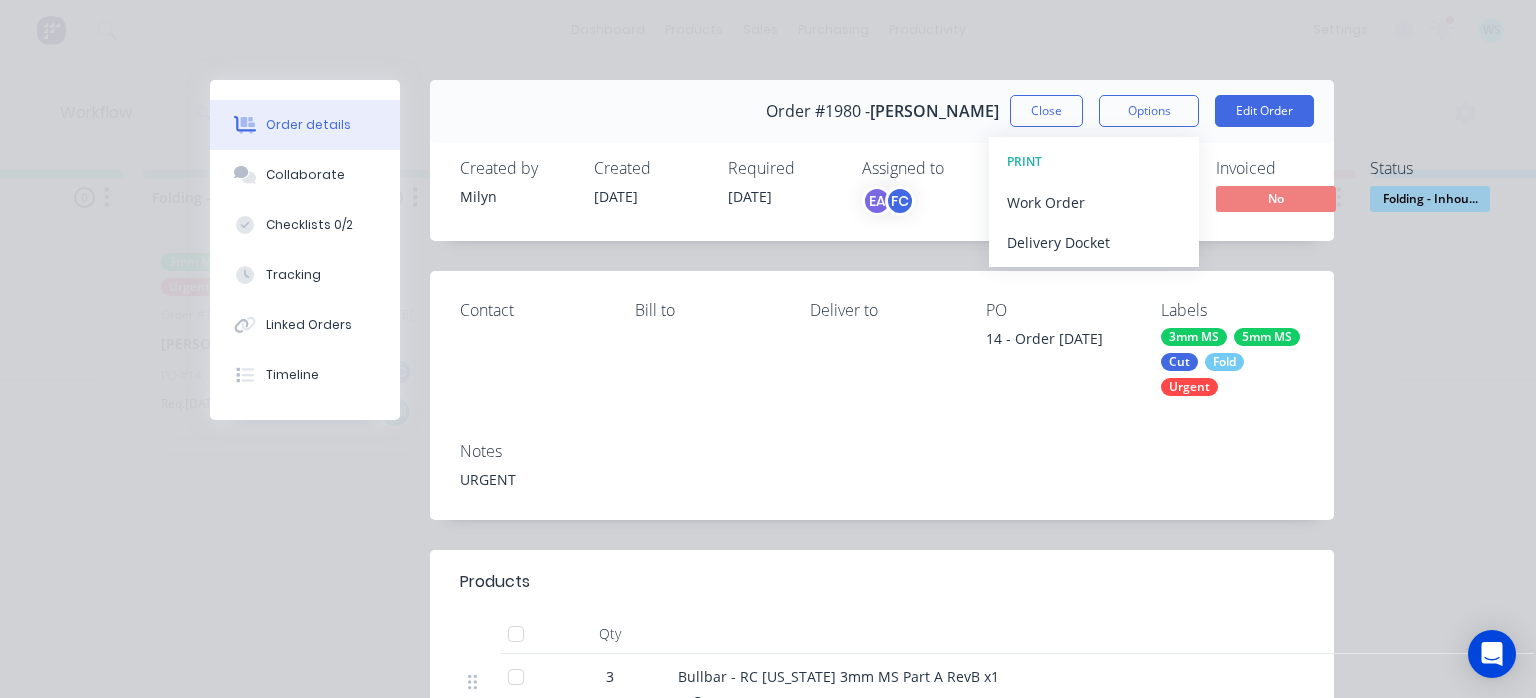 click on "Work Order" at bounding box center [1094, 202] 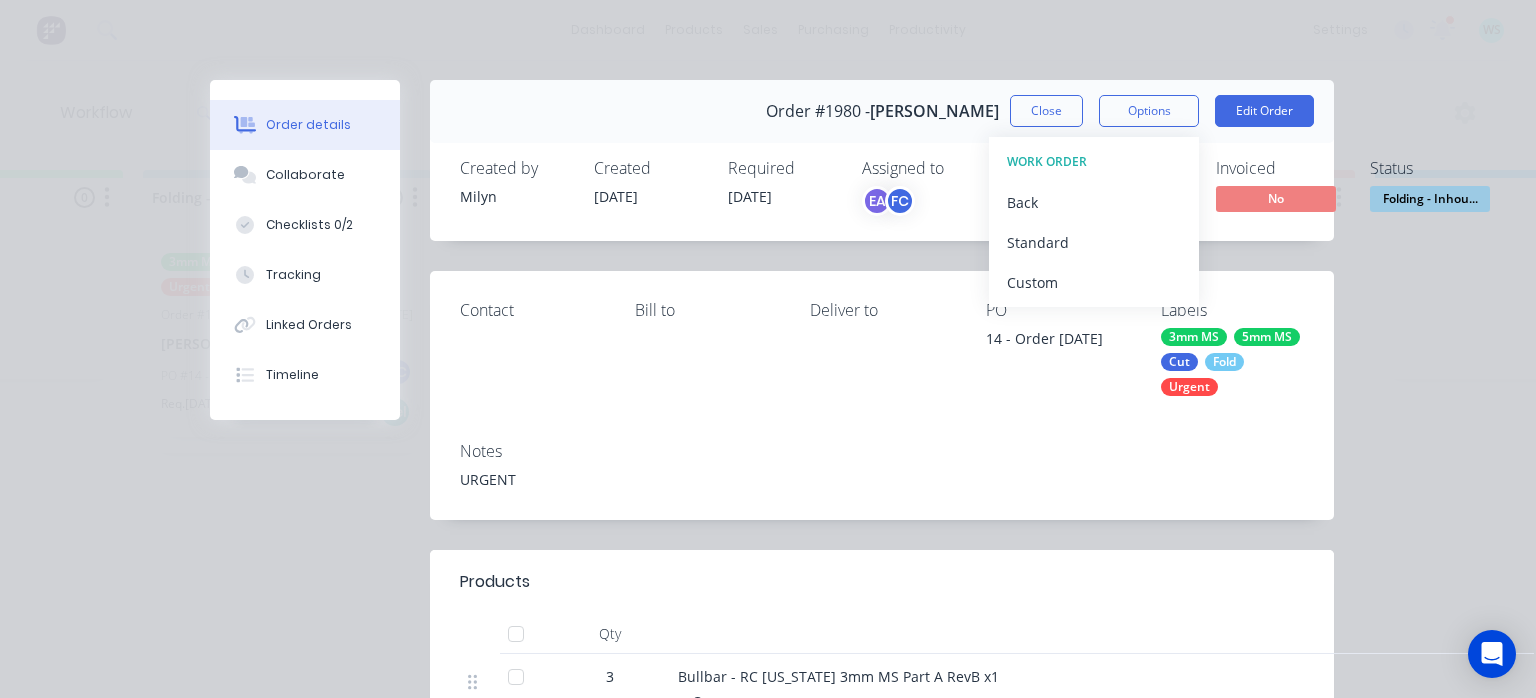 click on "Standard" at bounding box center [1094, 242] 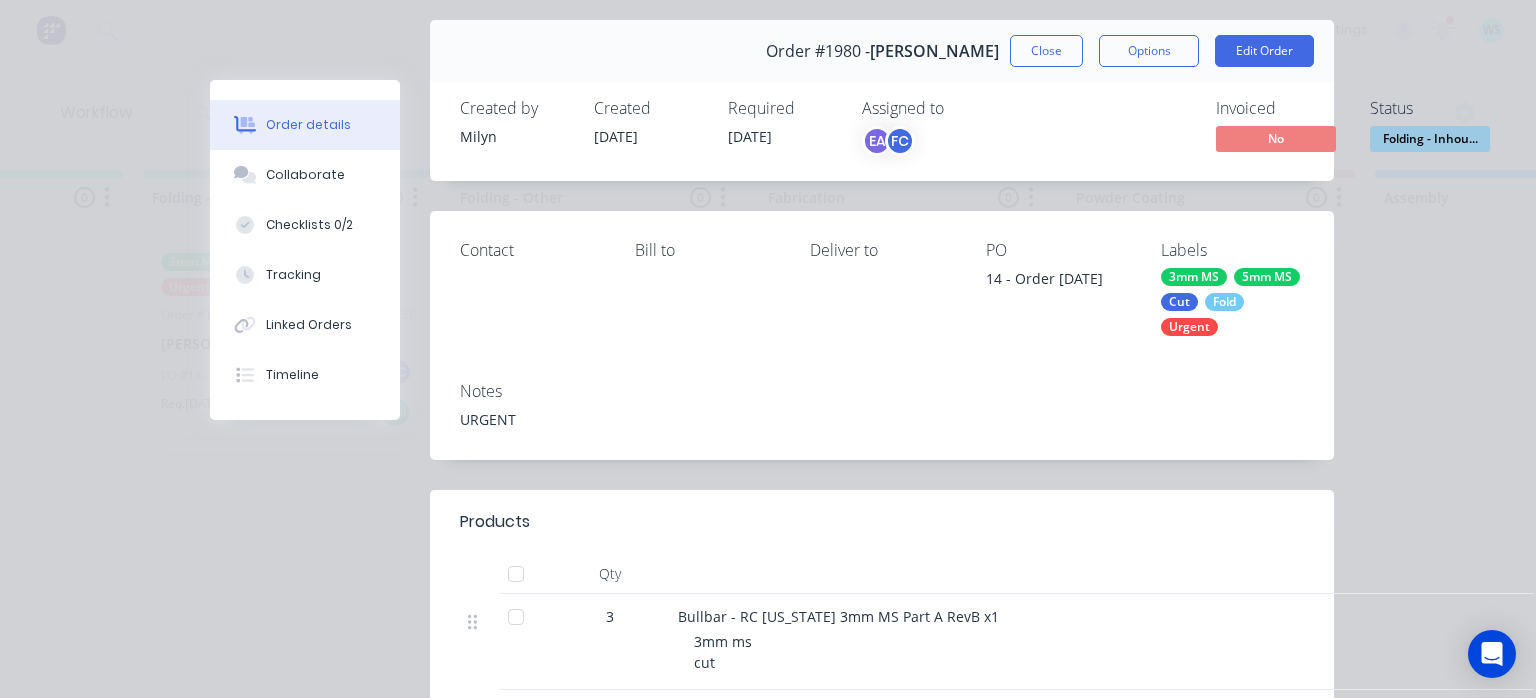 scroll, scrollTop: 0, scrollLeft: 0, axis: both 